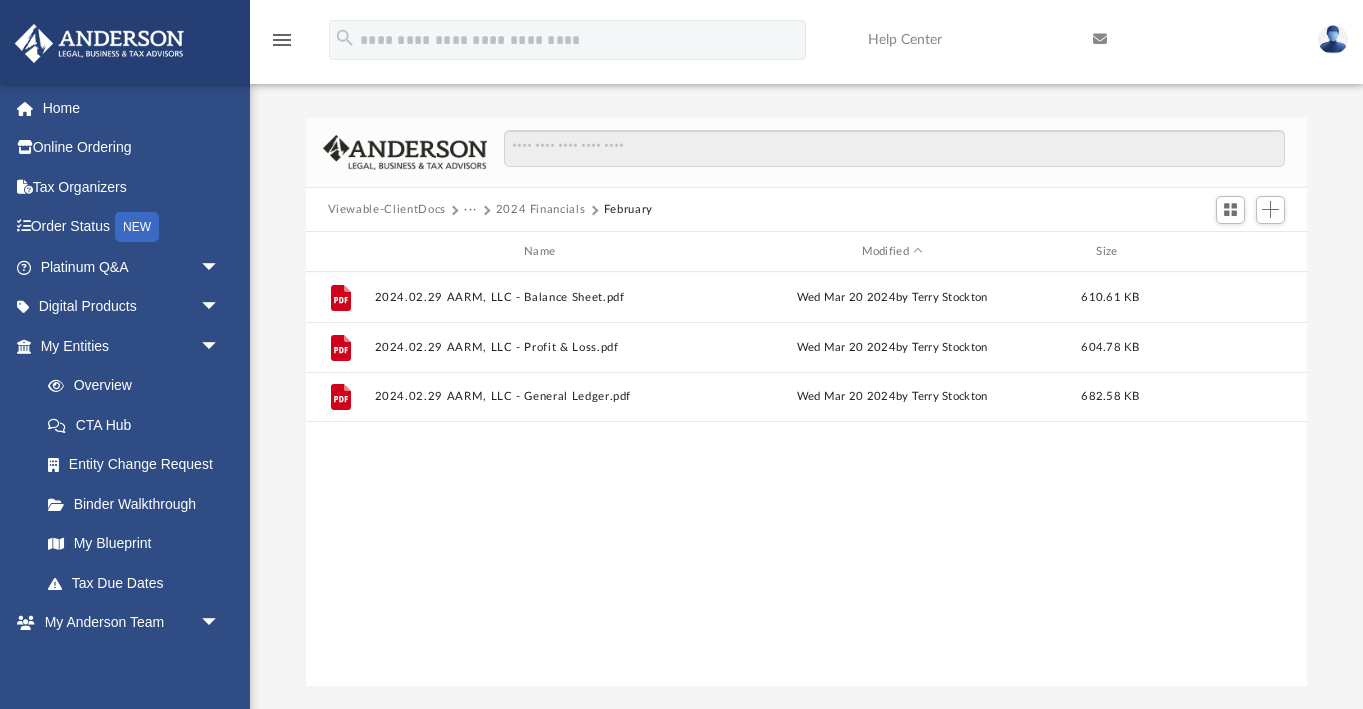 scroll, scrollTop: 0, scrollLeft: 0, axis: both 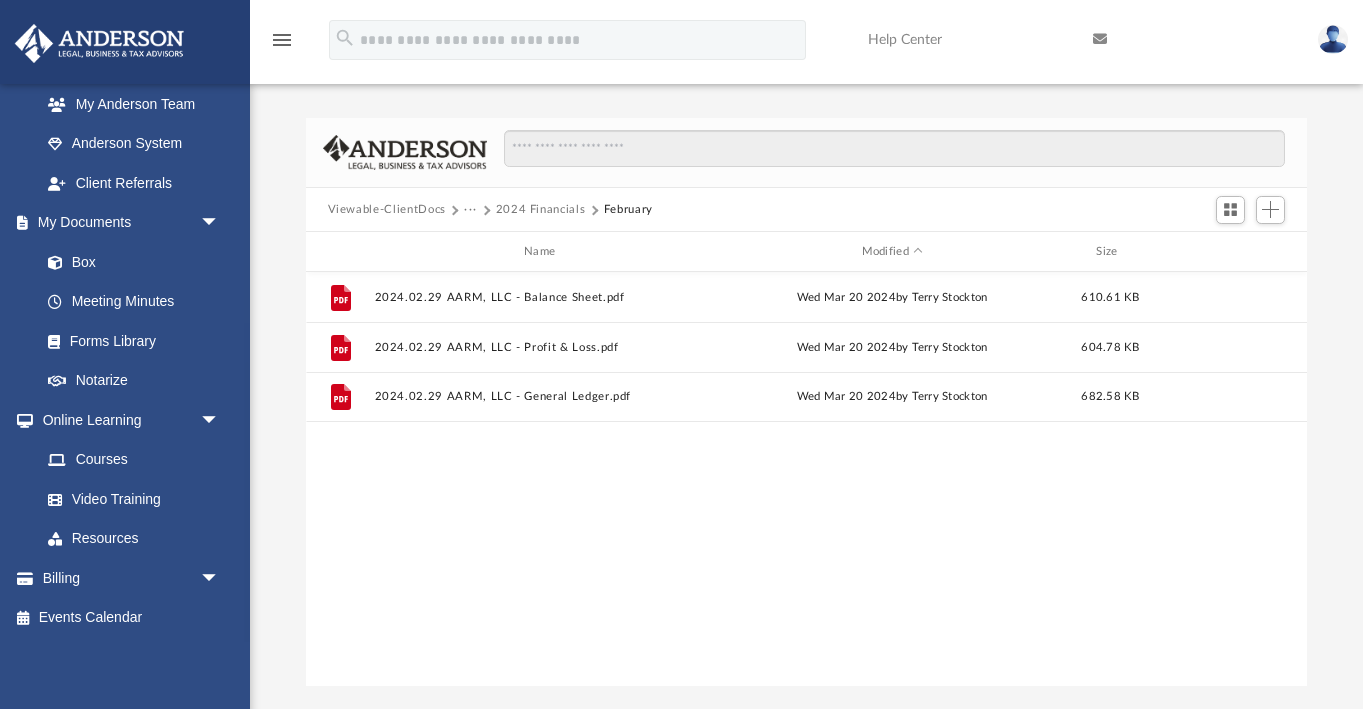 click on "File 2024.02.29 AARM, LLC - Balance Sheet.pdf Wed Mar 20 2024 by [NAME] [NAME] [SIZE] File 2024.02.29 AARM, LLC - Profit & Loss.pdf Wed Mar 20 2024 by [NAME] [NAME] [SIZE] File 2024.02.29 AARM, LLC - General Ledger.pdf Wed Mar 20 2024 by [NAME] [NAME] [SIZE]" at bounding box center (807, 479) 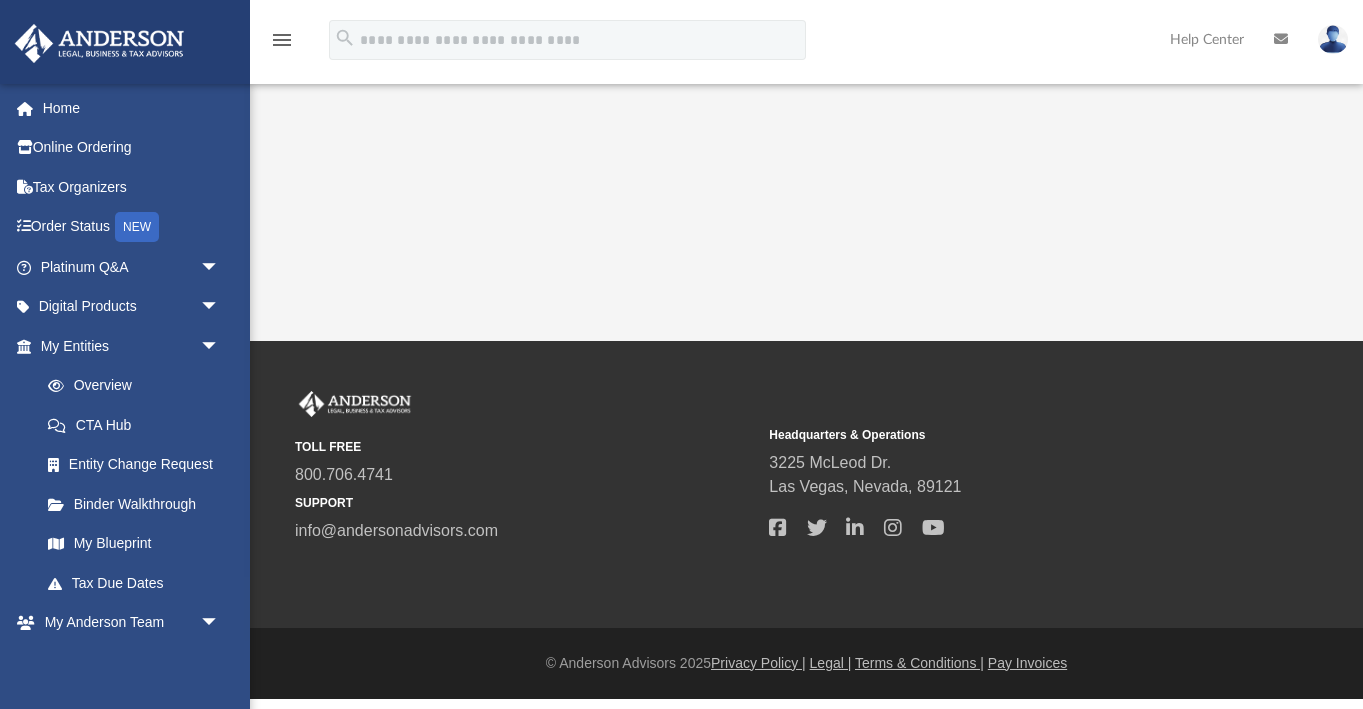 scroll, scrollTop: 0, scrollLeft: 0, axis: both 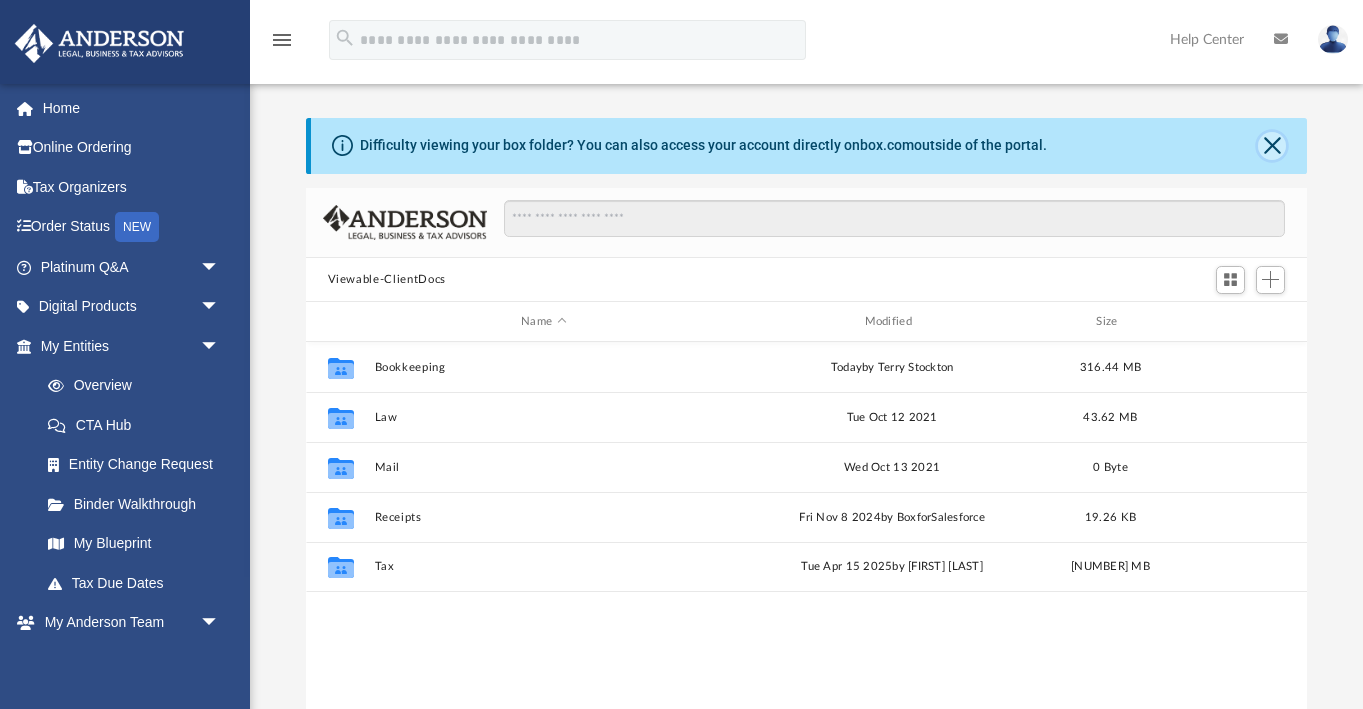 click 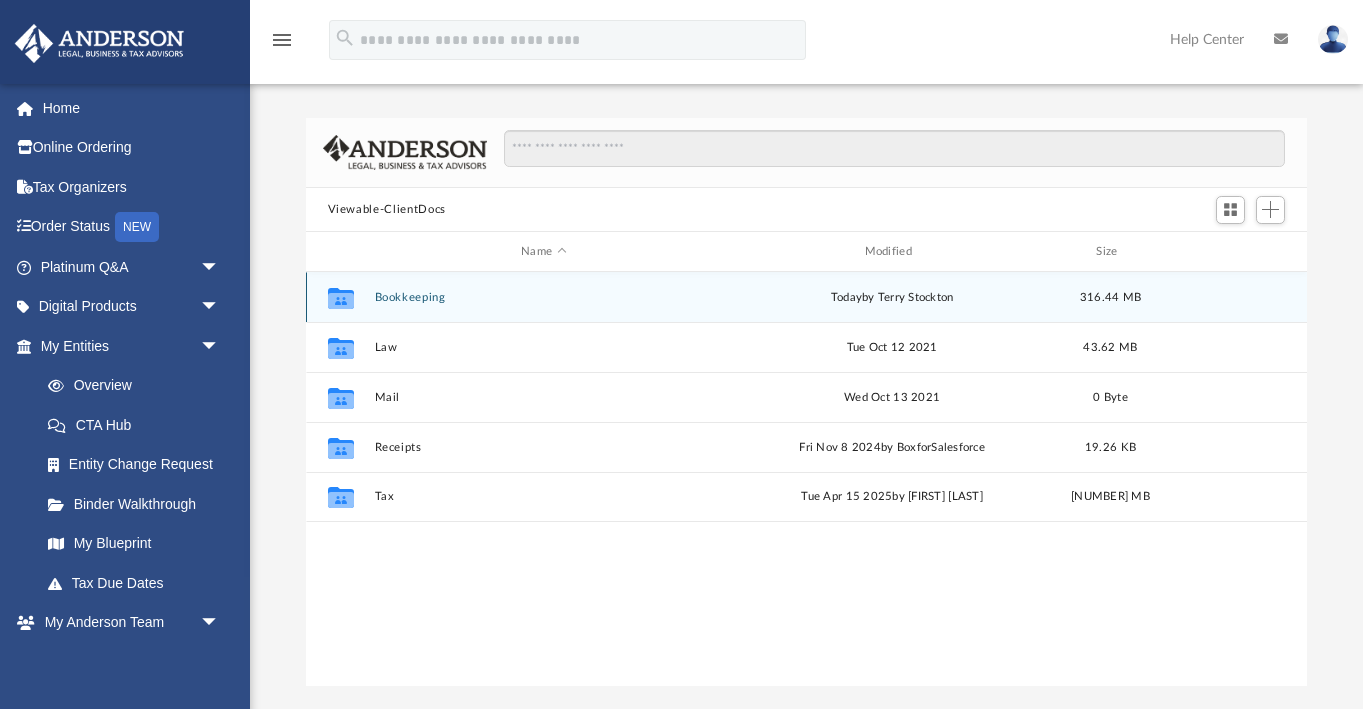 click 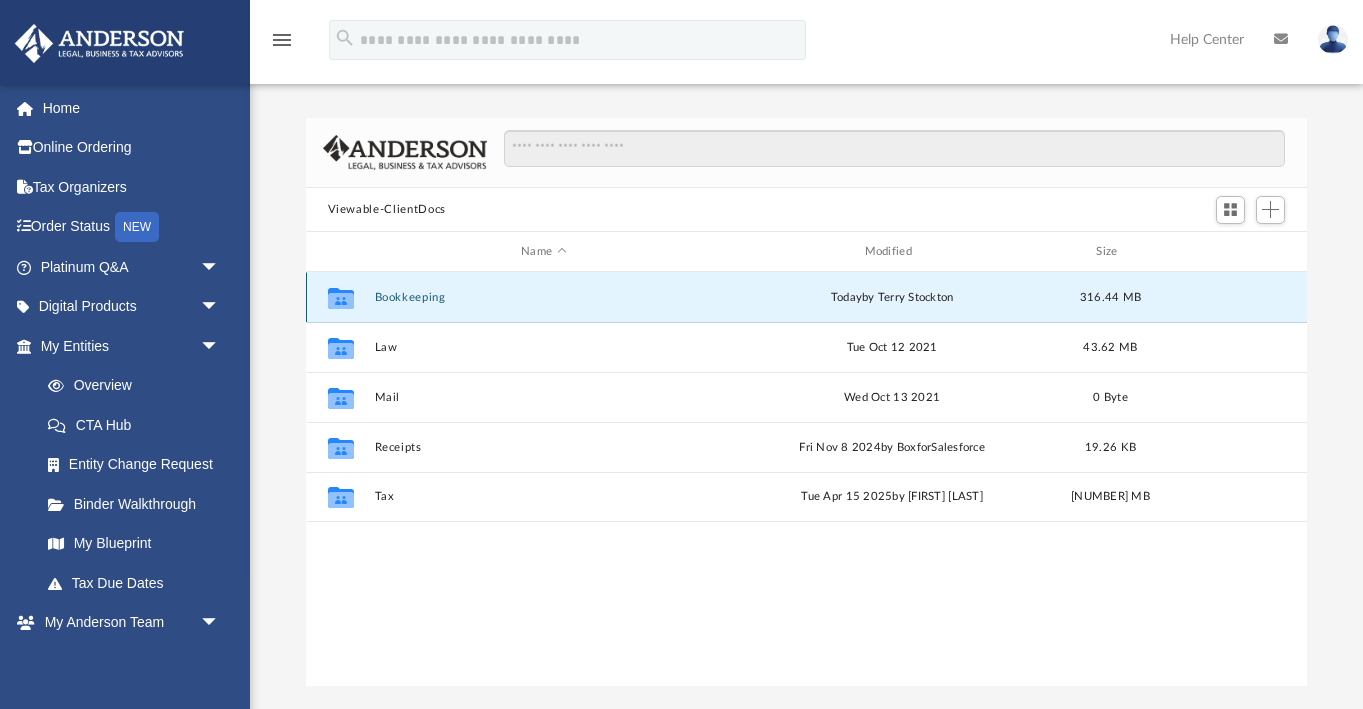 click 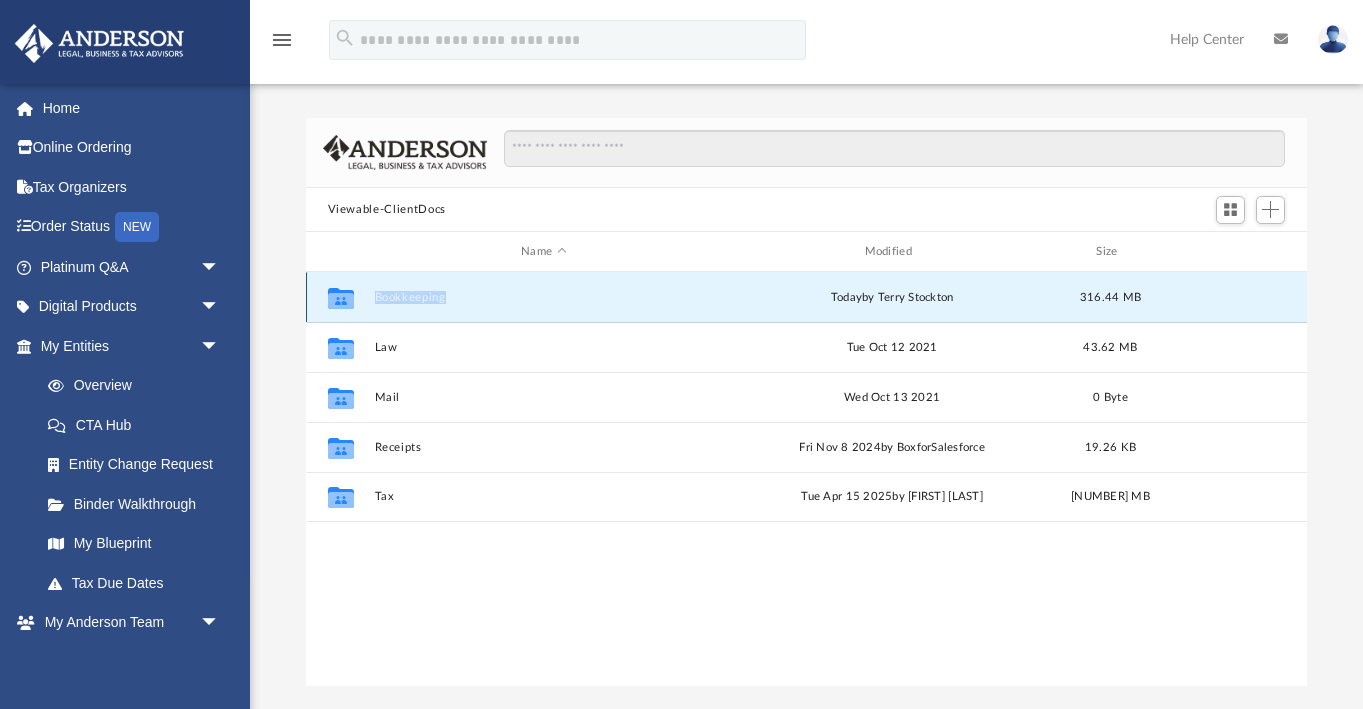 click 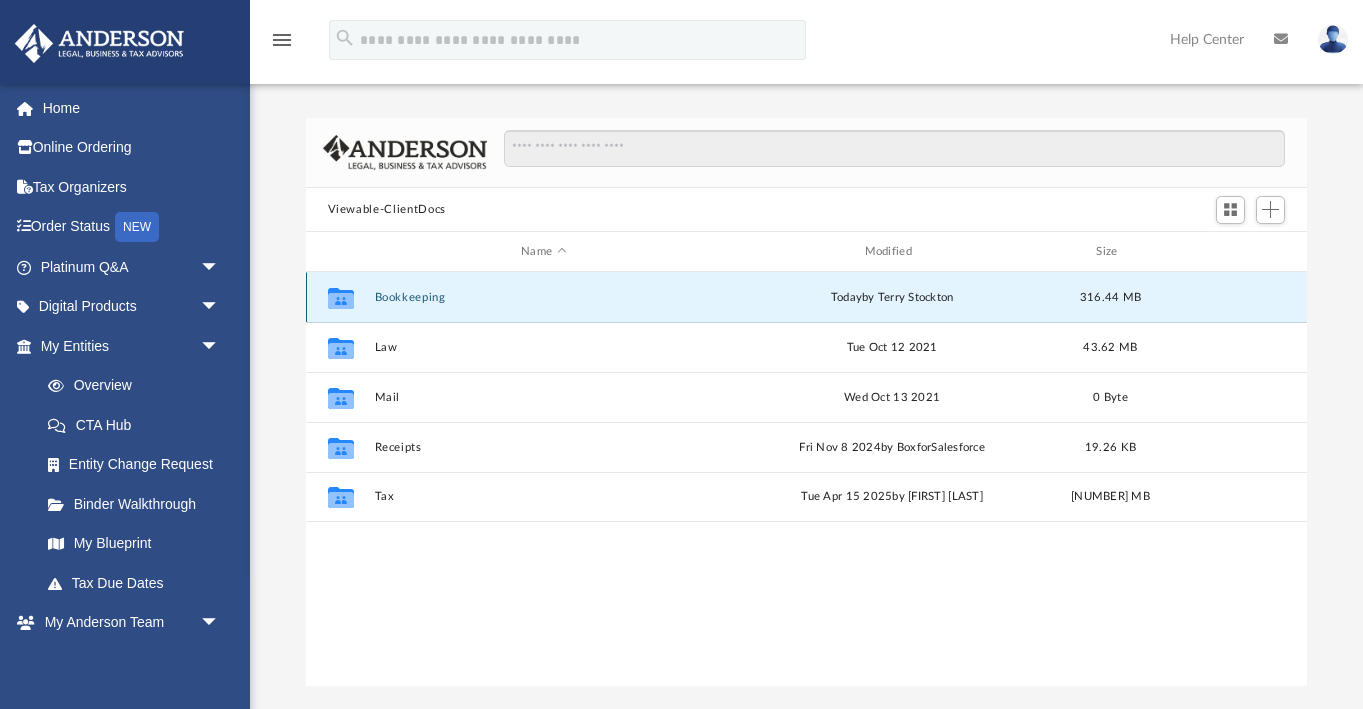 click 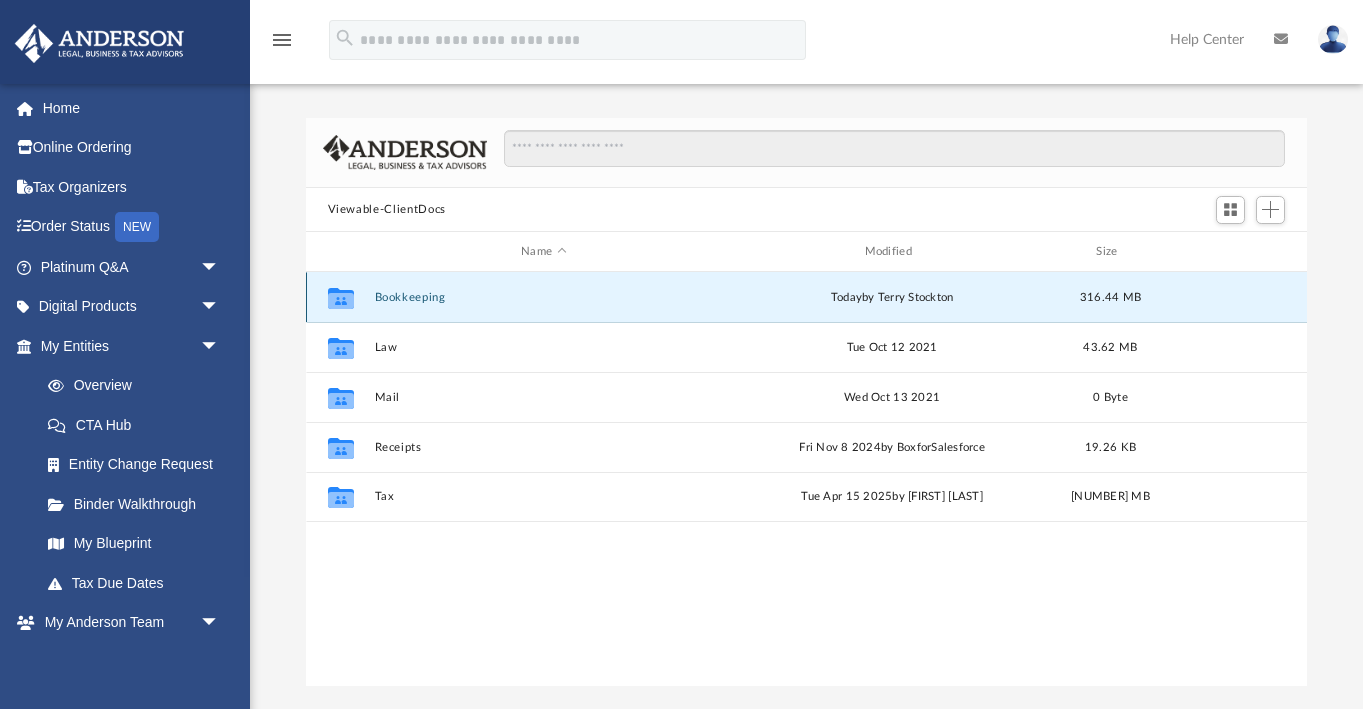 click on "today  by [FIRST] [LAST]" at bounding box center (891, 298) 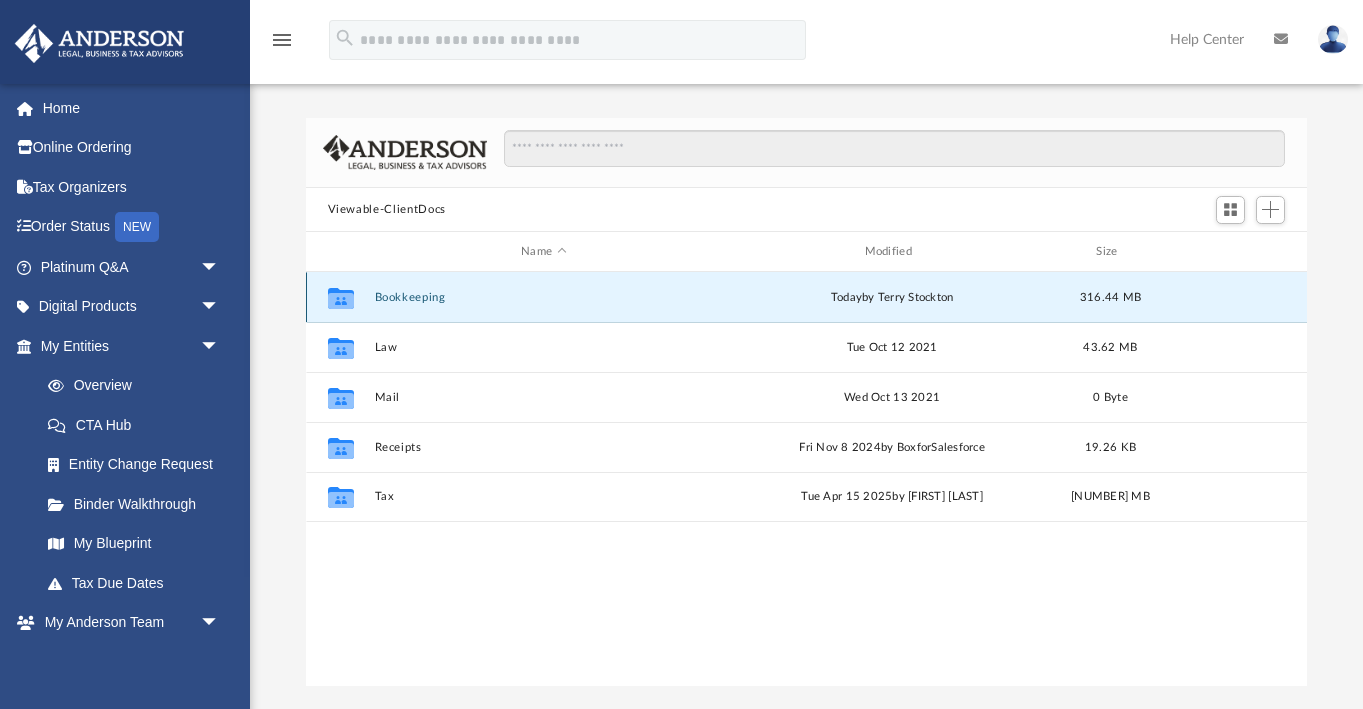 click on "today  by [FIRST] [LAST]" at bounding box center [891, 298] 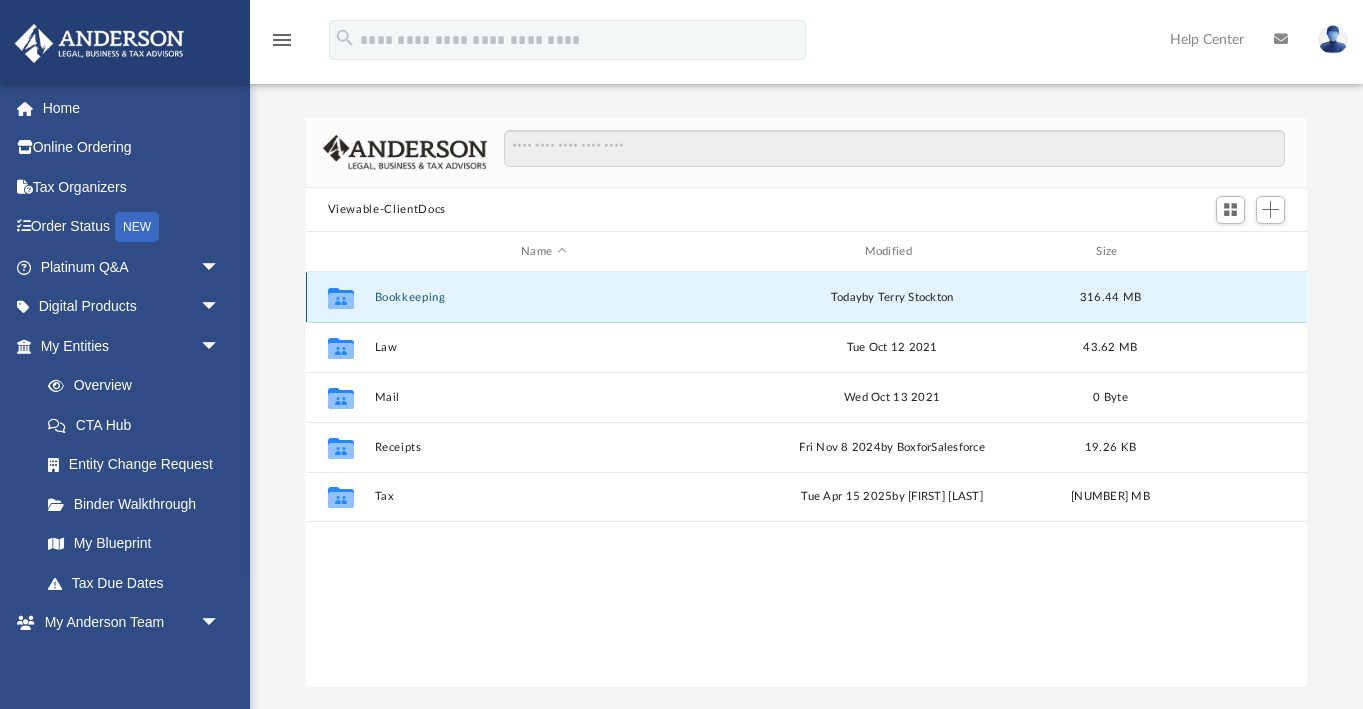 click on "today  by [FIRST] [LAST]" at bounding box center (891, 298) 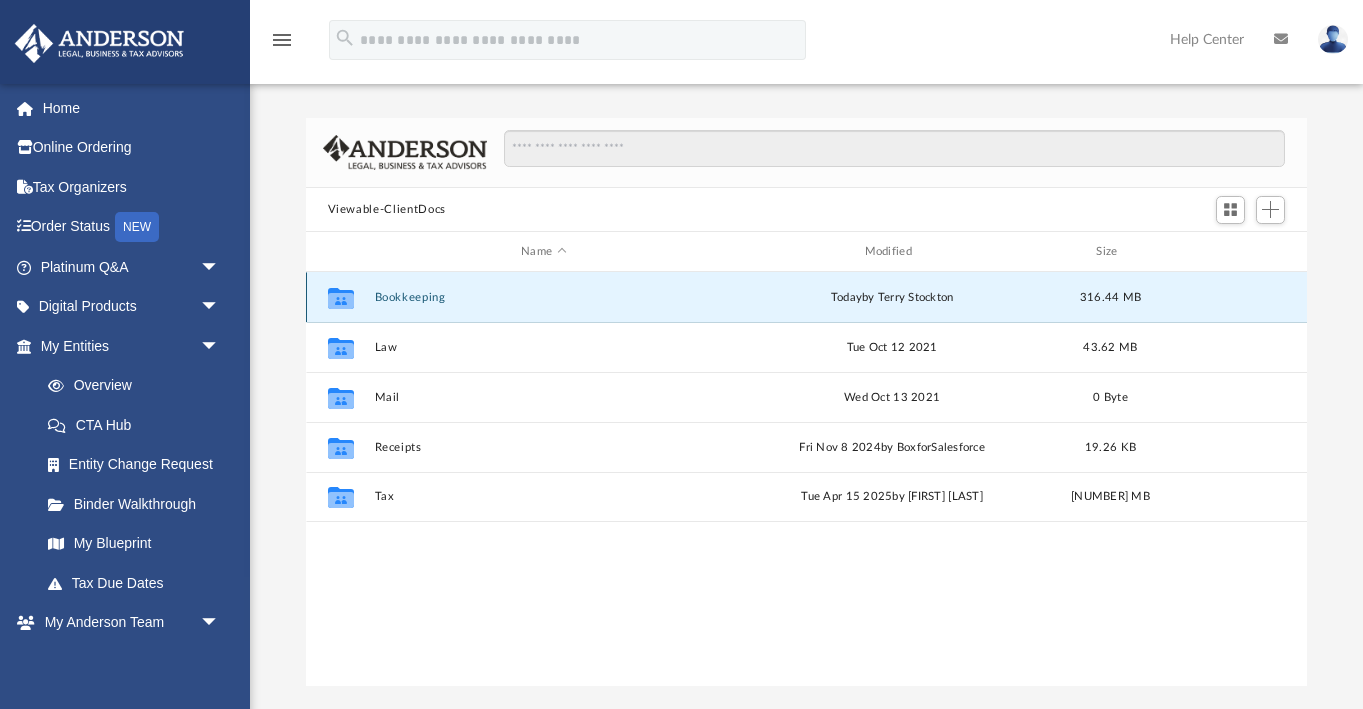 click on "today" at bounding box center (845, 297) 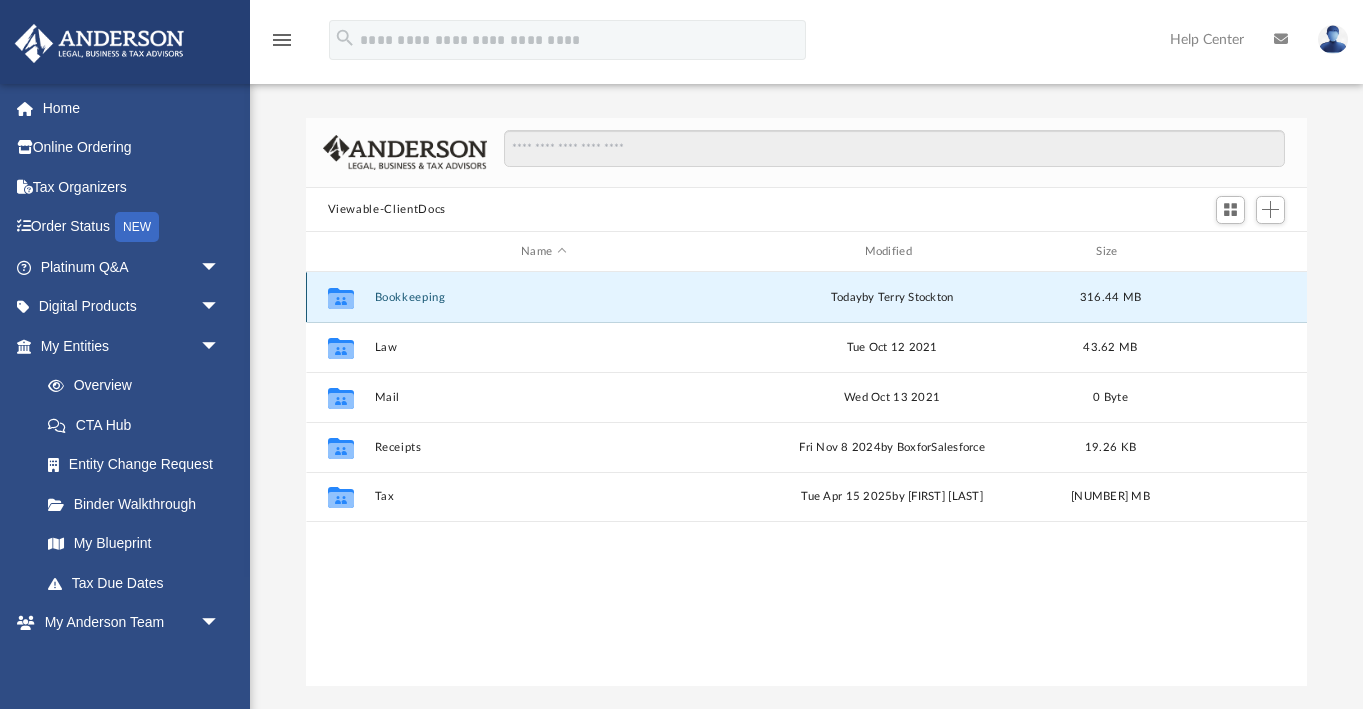 click on "Bookkeeping" at bounding box center [543, 297] 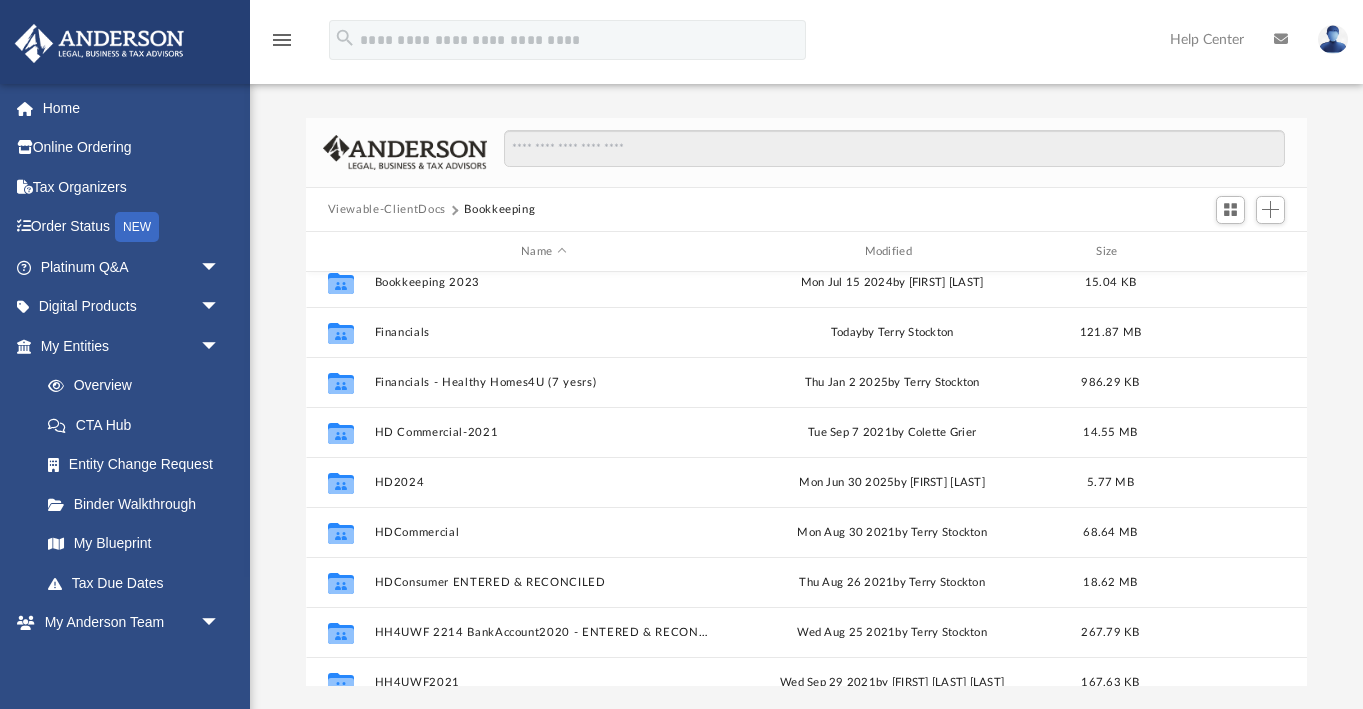 scroll, scrollTop: 117, scrollLeft: 0, axis: vertical 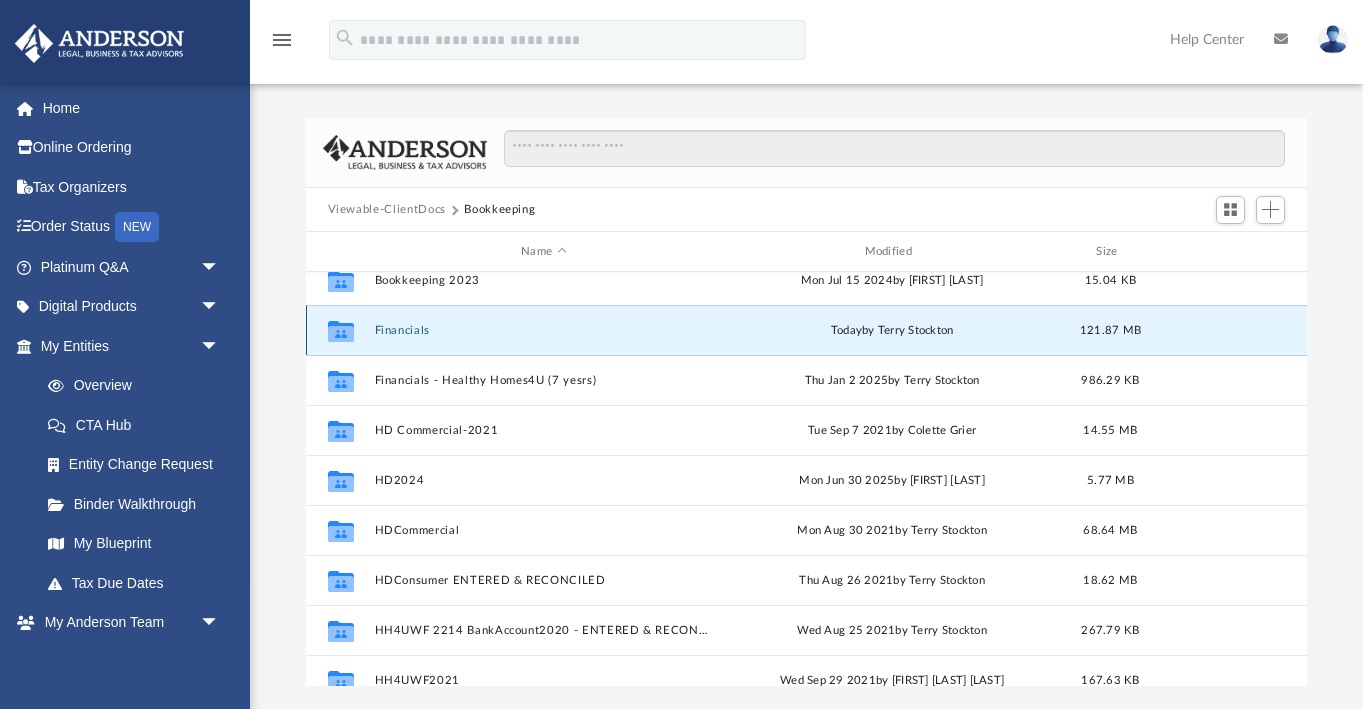 click on "Financials" at bounding box center [543, 330] 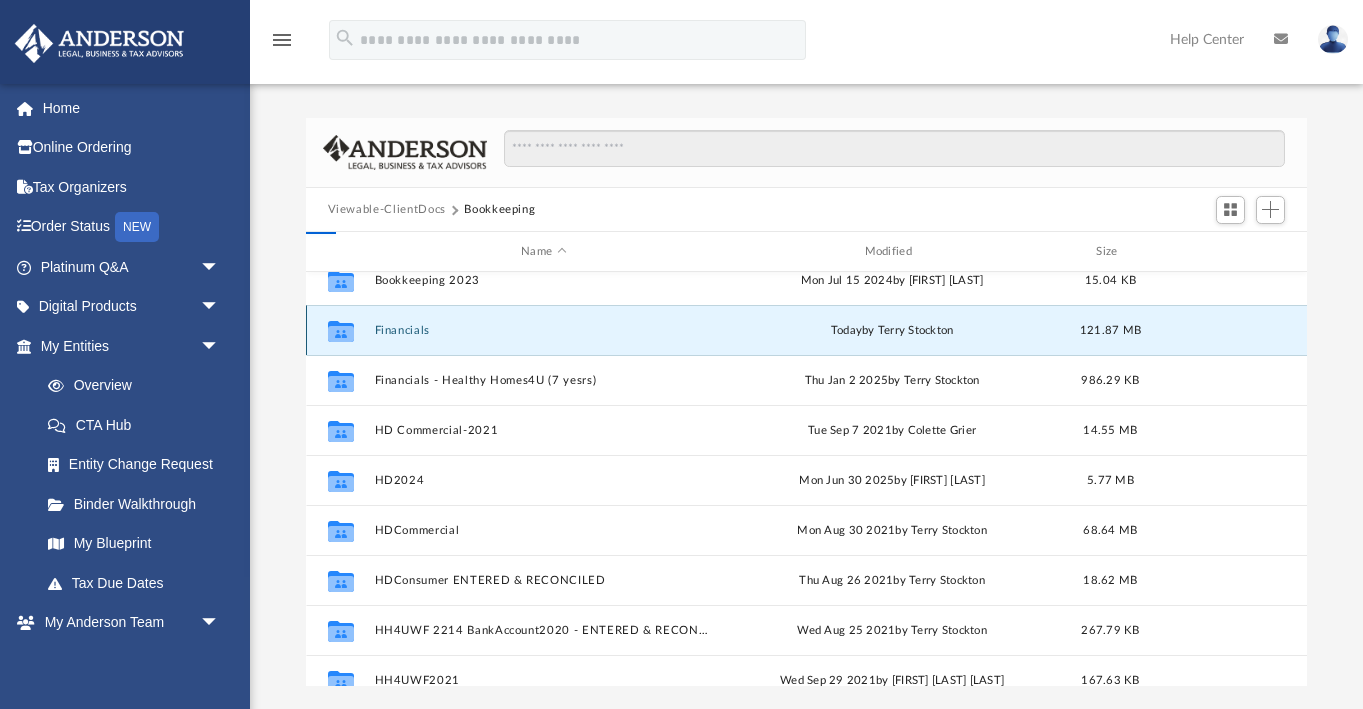 scroll, scrollTop: 0, scrollLeft: 0, axis: both 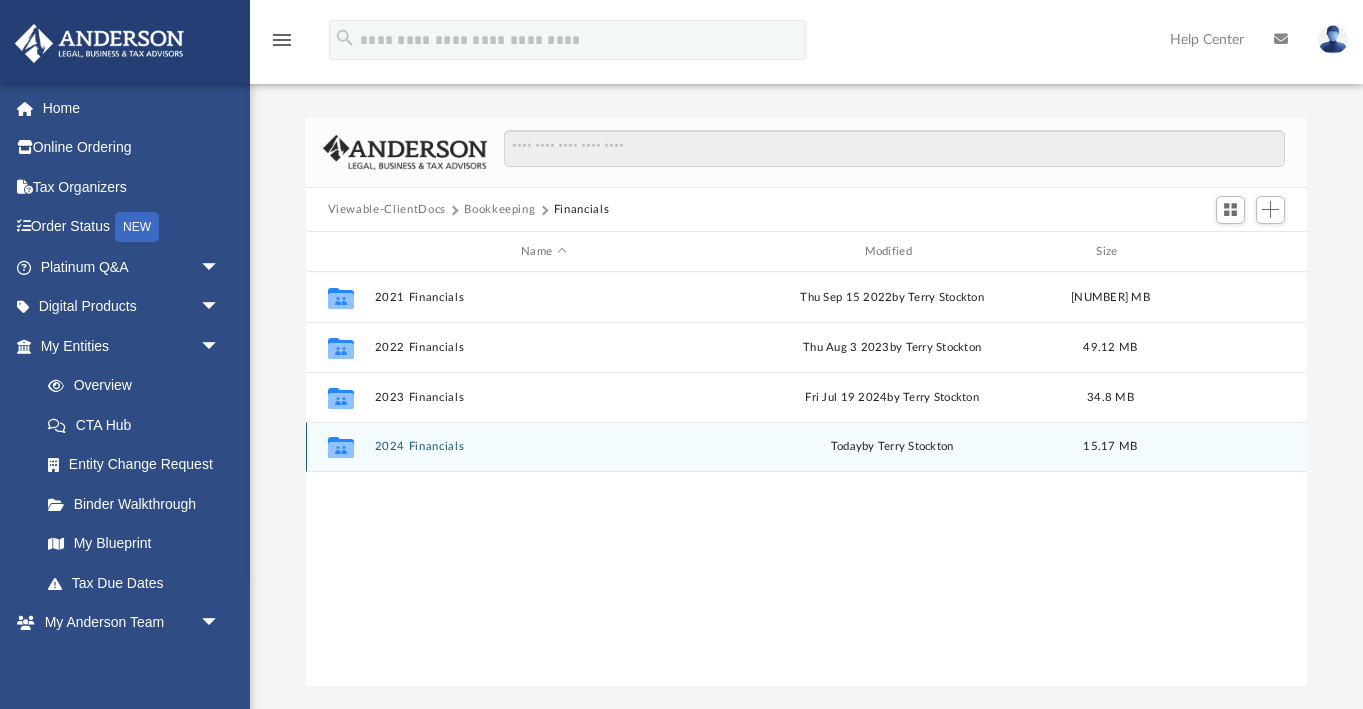 click 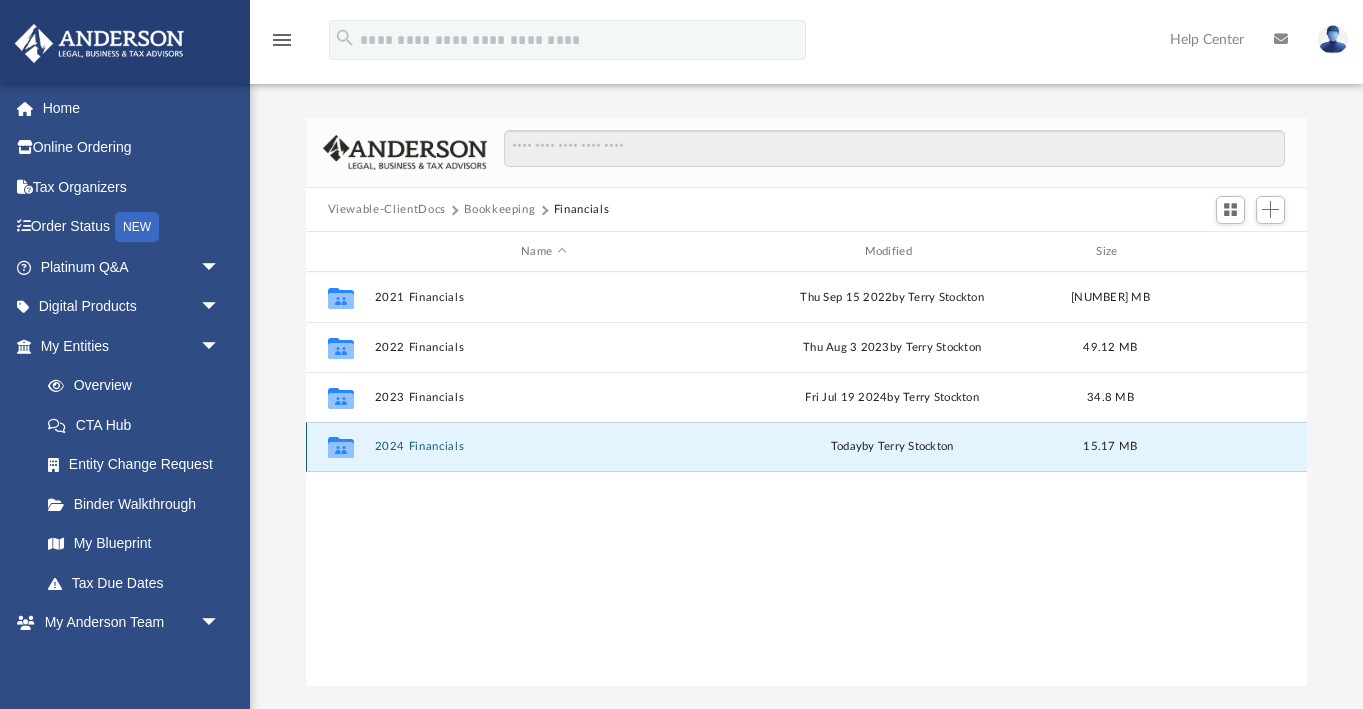 click 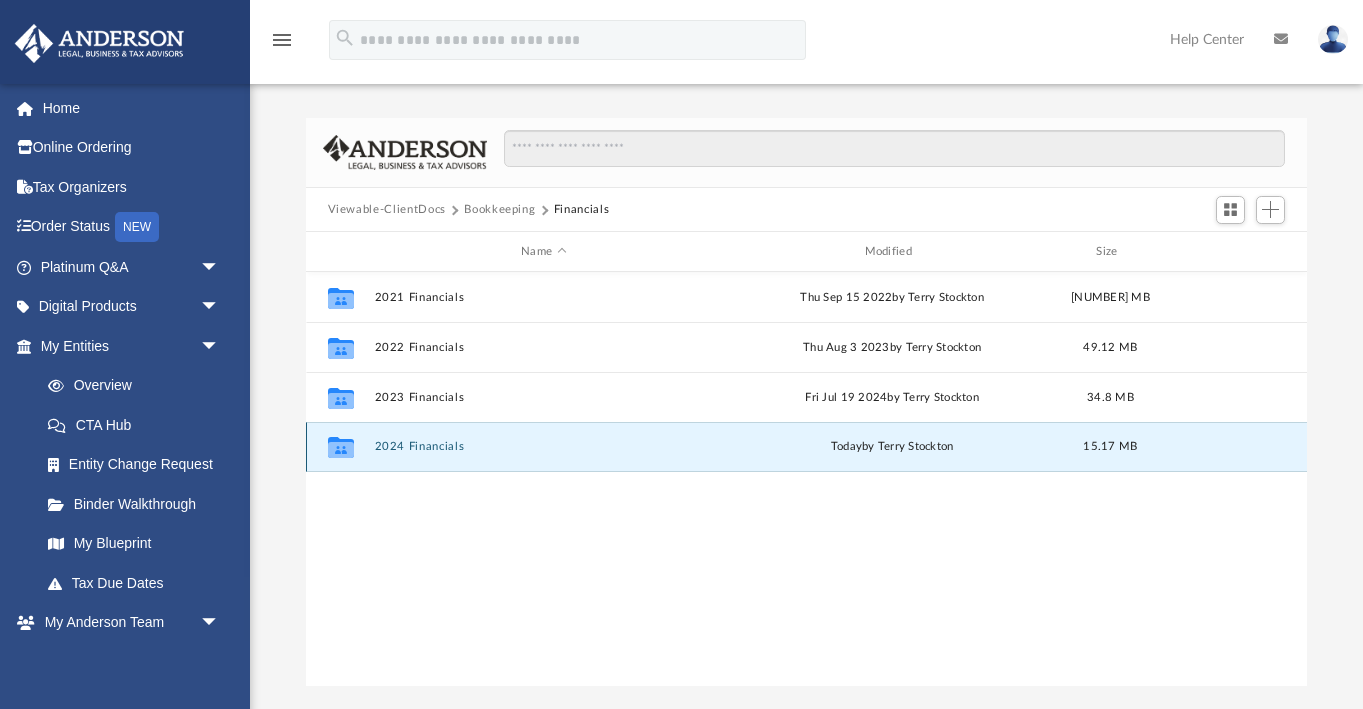 click 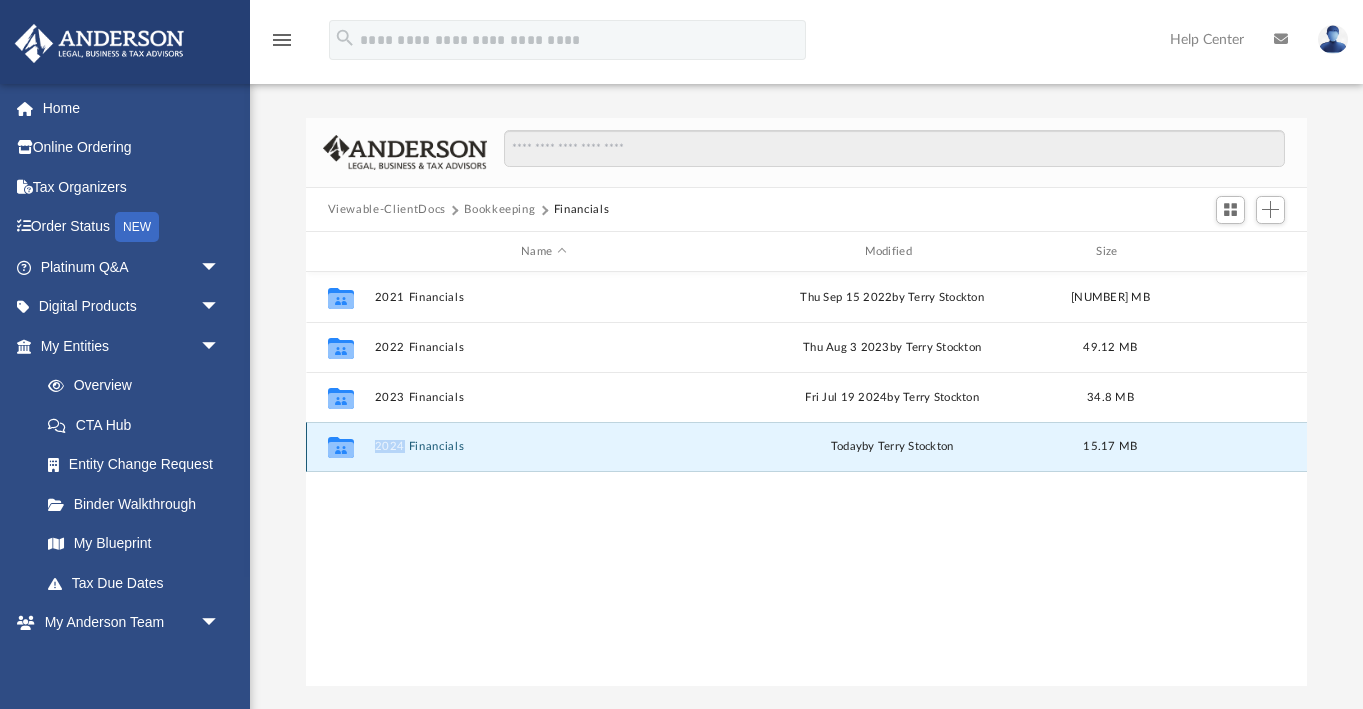 click on "2024 Financials" at bounding box center (543, 446) 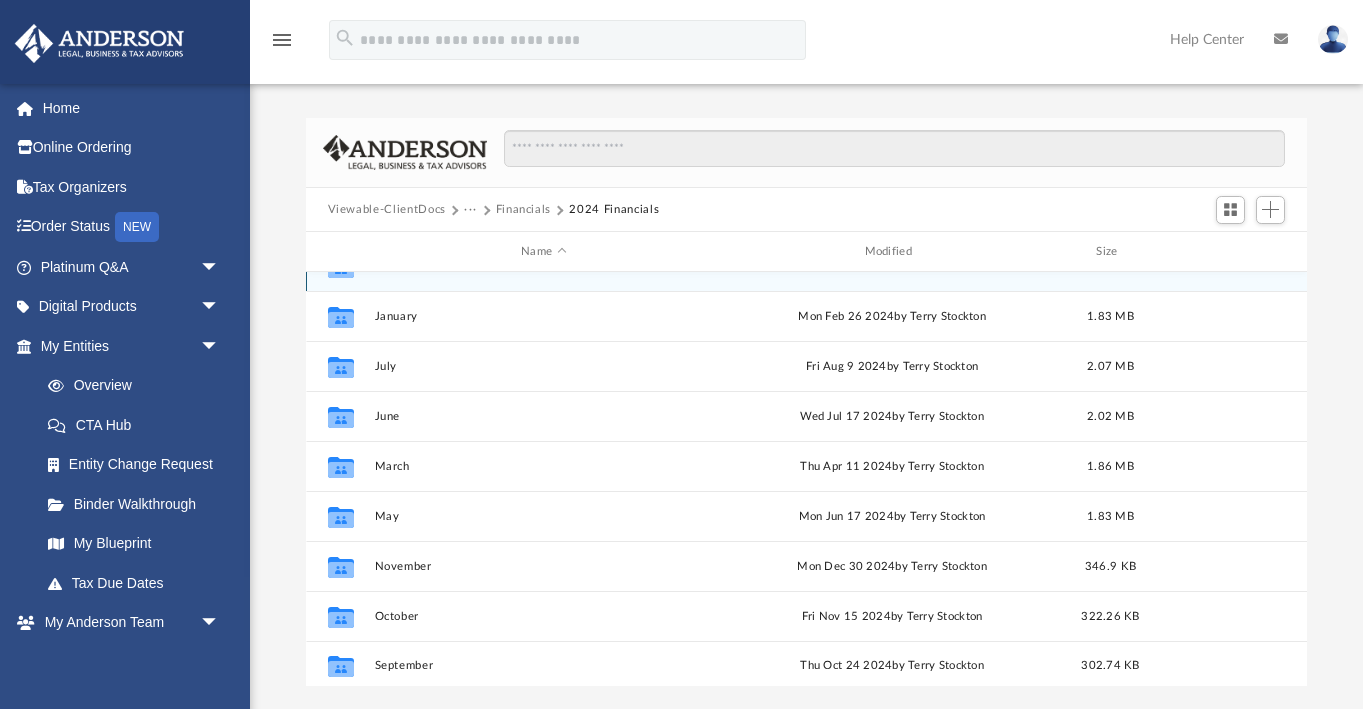 scroll, scrollTop: 185, scrollLeft: 0, axis: vertical 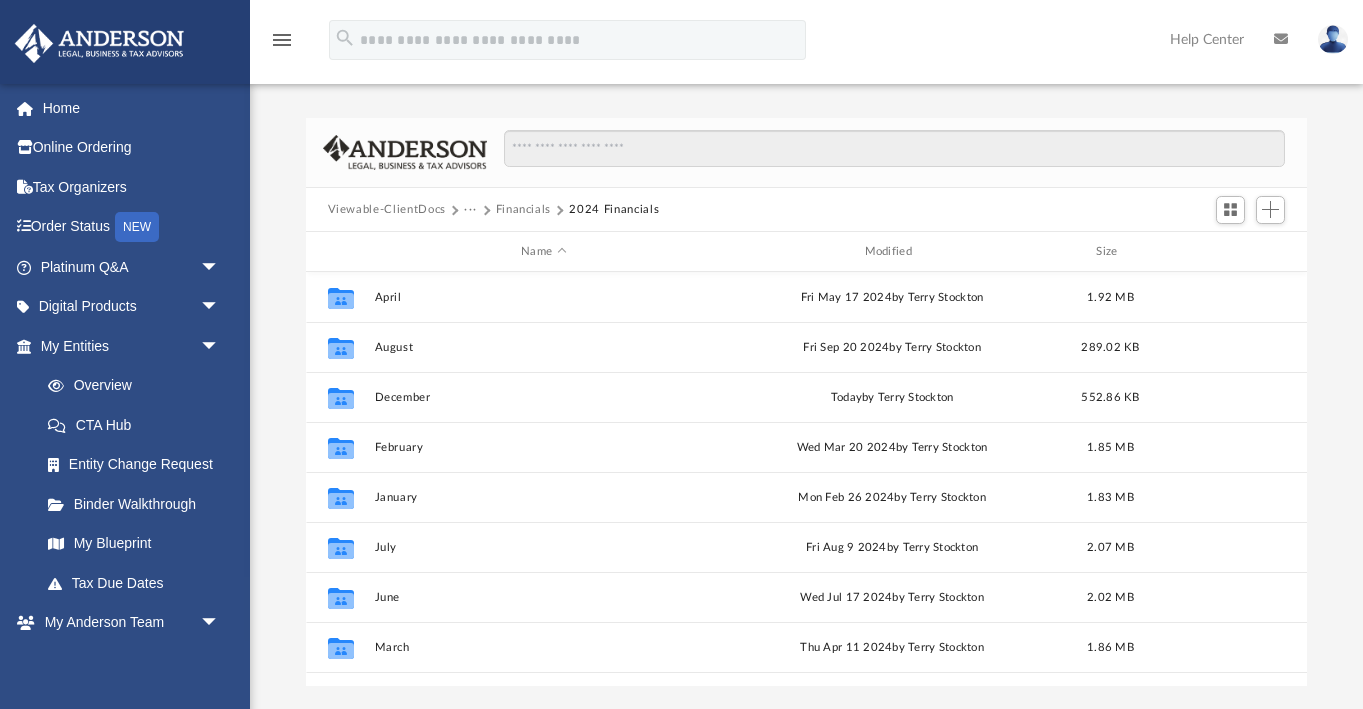 click on "2024 Financials" at bounding box center (614, 210) 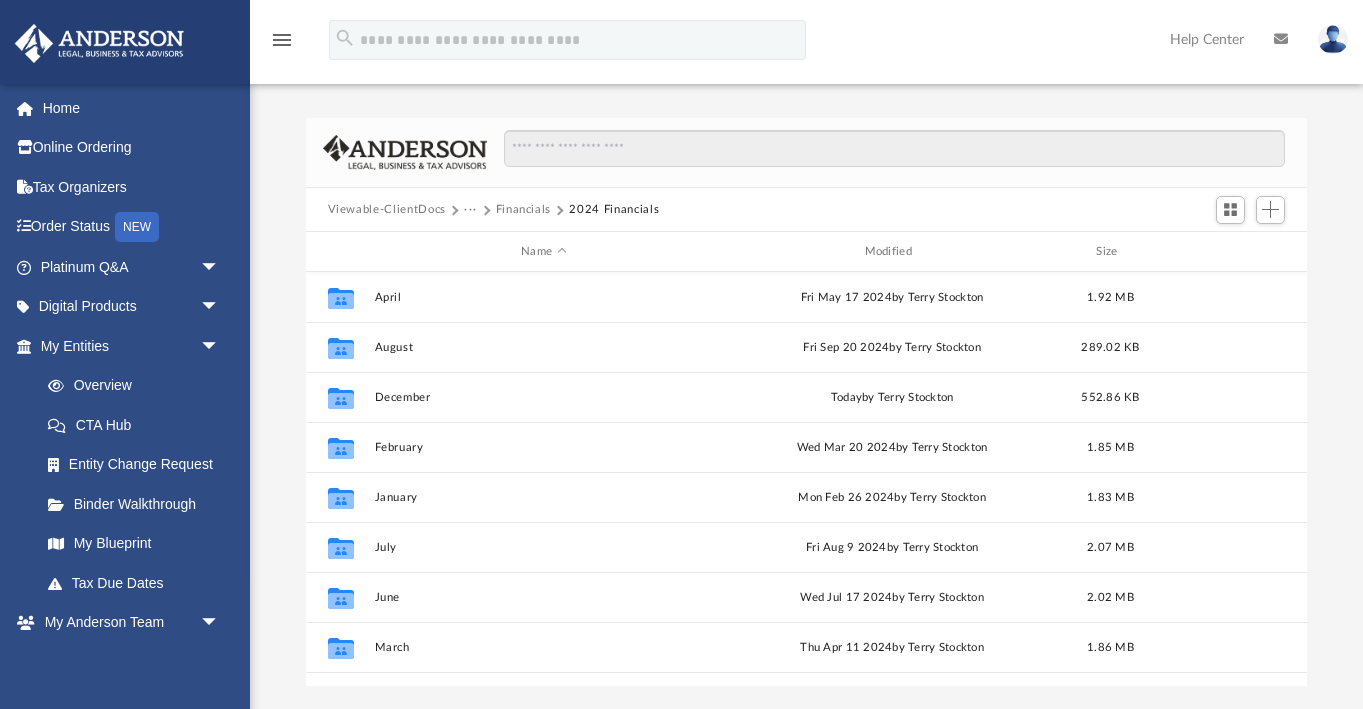 click on "Financials" at bounding box center (524, 210) 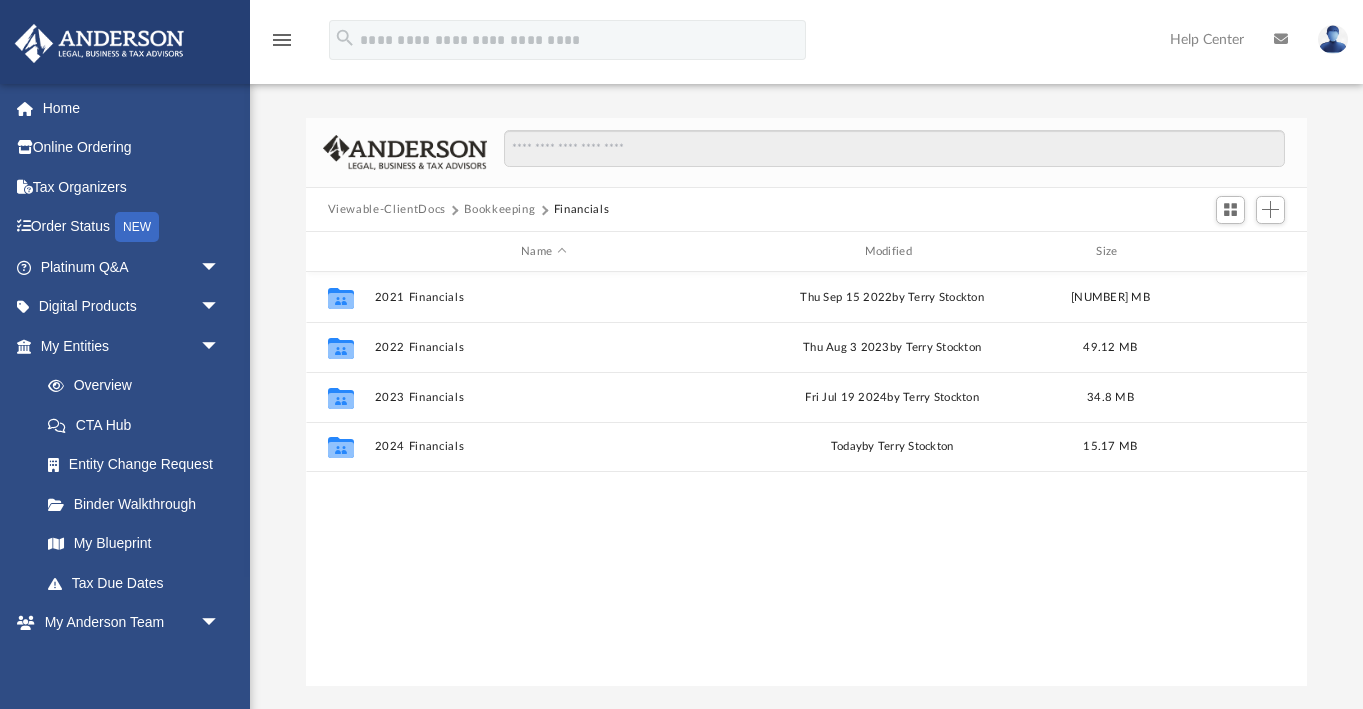 click on "Bookkeeping" at bounding box center (499, 210) 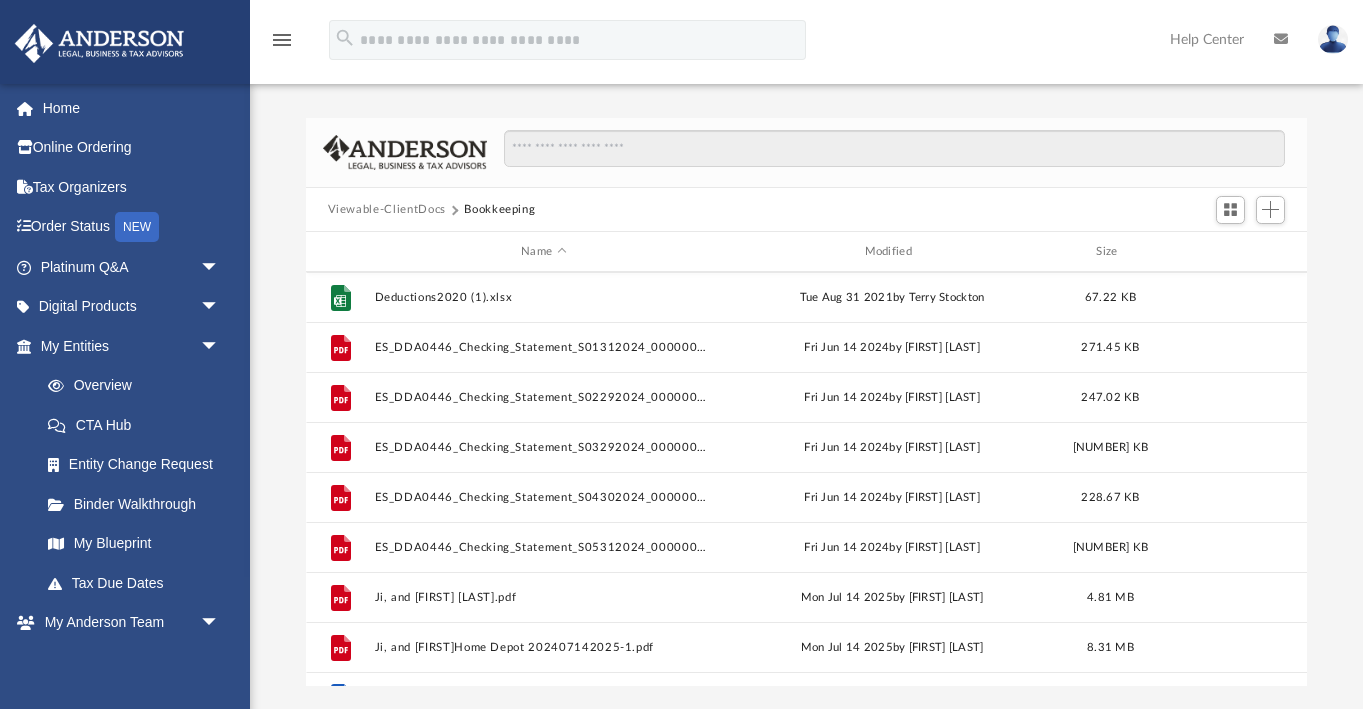 scroll, scrollTop: 1235, scrollLeft: 0, axis: vertical 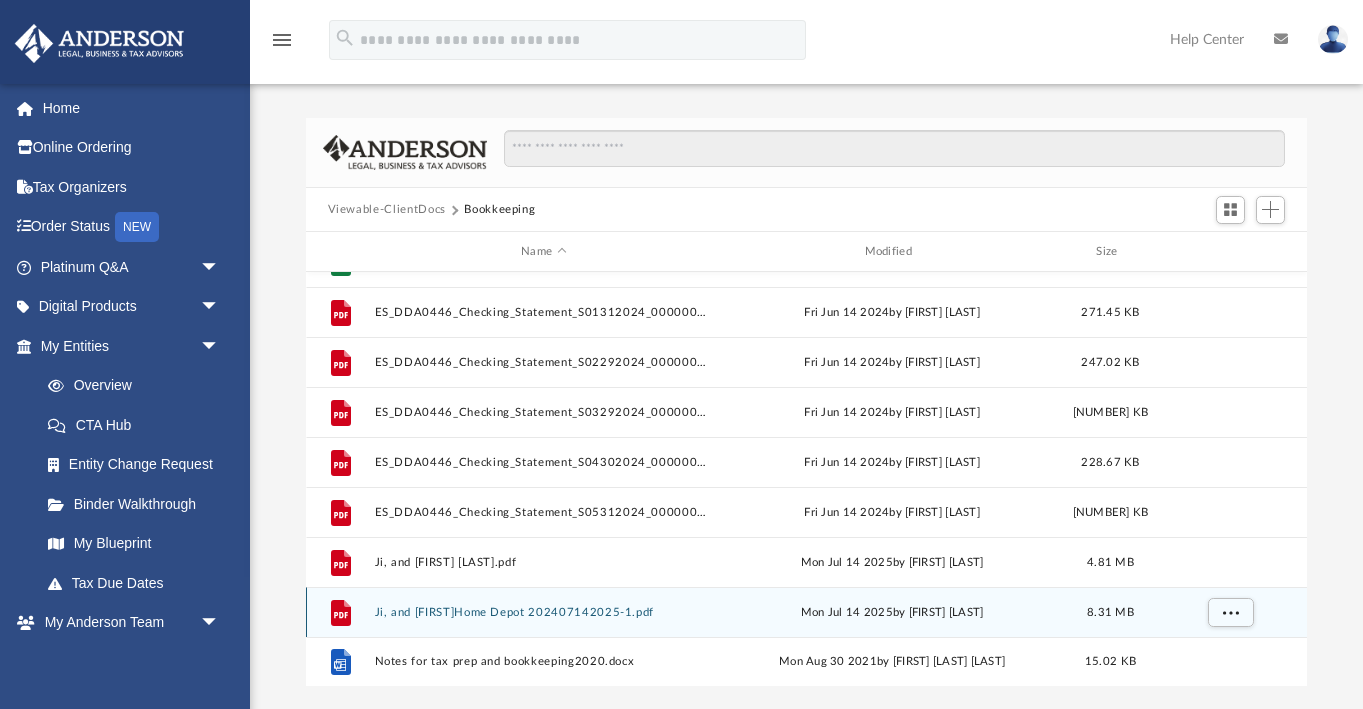 click on "File Ji, and [FIRST]Home Depot 202407142025-1.pdf Mon Jul 14 2025  by [FIRST] [LAST] 8.31 MB" at bounding box center [807, 612] 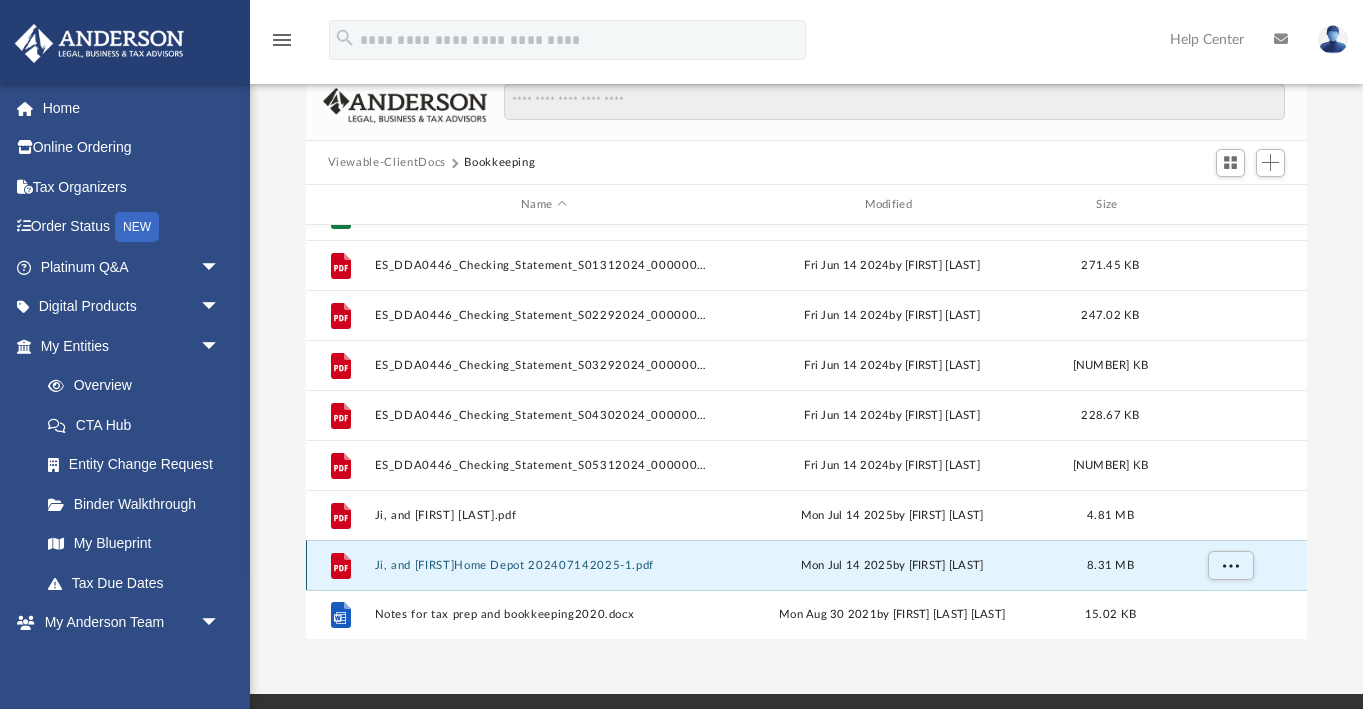 scroll, scrollTop: 0, scrollLeft: 0, axis: both 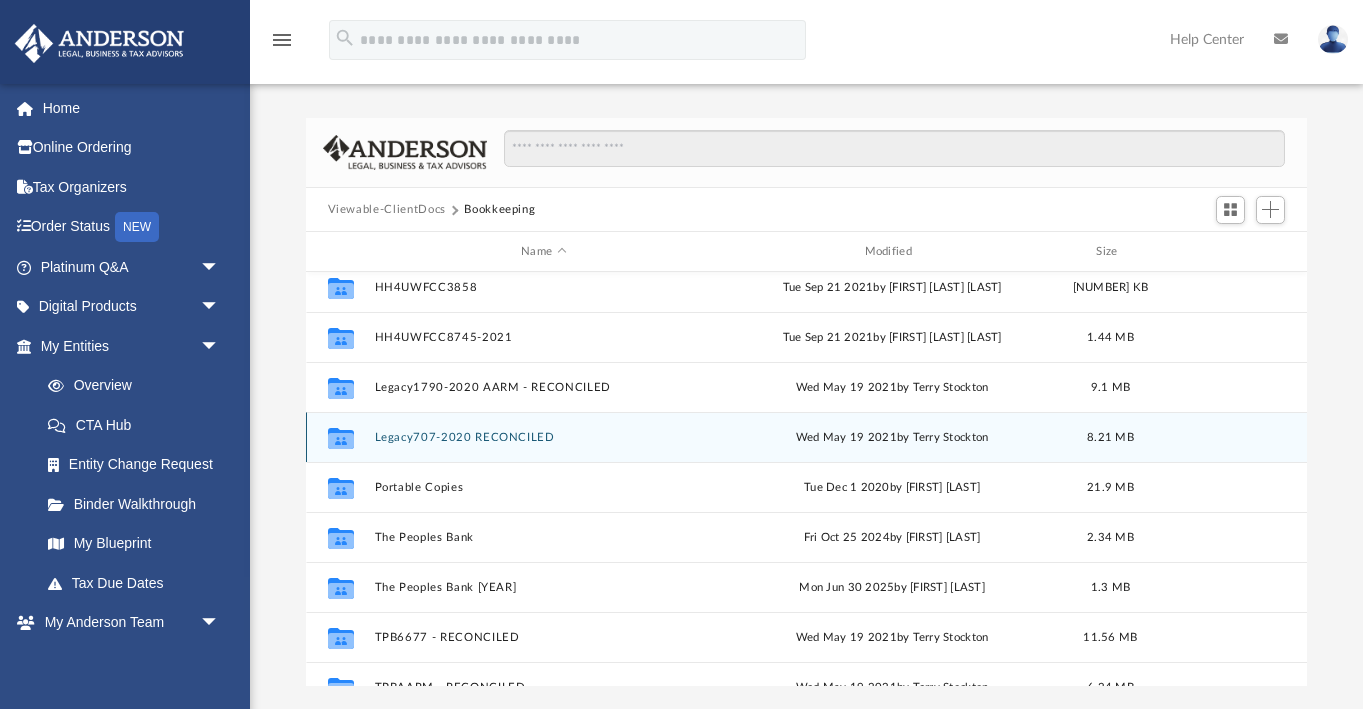 click on "Collaborated Folder Legacy707-2020 RECONCILED Wed May 19 2021 by [FIRST] [LAST] [NUMBER] MB" at bounding box center (807, 437) 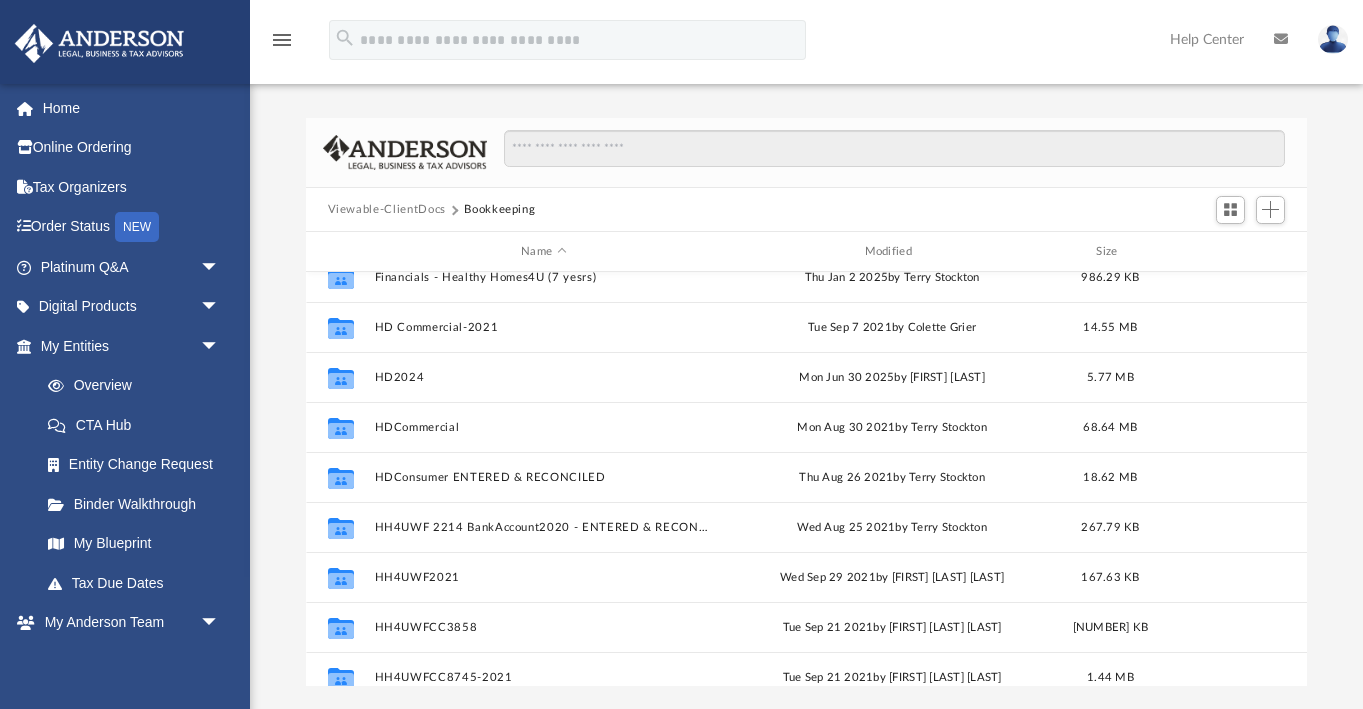 click on "Collaborated Folder 2024 TPB XX514 Sat Jul 26 2025  by [FIRST] [LAST] 403.27 KB Collaborated Folder Accountant Copies Wed Dec 9 2020  by [FIRST] [LAST] 489.96 KB Collaborated Folder Bookkeeping 2023 Mon Jul 15 2024  by [FIRST] [LAST] 15.04 KB Collaborated Folder Financials today  by [FIRST] [LAST] 121.87 MB Collaborated Folder Financials - Healthy Homes4U (7 yesrs) Thu Jan 2 2025  by [FIRST] [LAST] 986.29 KB Collaborated Folder HD Commercial-2021 Tue Sep 7 2021  by [FIRST] [LAST] 14.55 MB Collaborated Folder HD2024 Mon Jun 30 2025  by [FIRST] [LAST] 5.77 MB Collaborated Folder HDCommercial Mon Aug 30 2021  by [FIRST] [LAST] 68.64 MB Collaborated Folder HDConsumer  ENTERED & RECONCILED Thu Aug 26 2021  by [FIRST] [LAST] 18.62 MB Collaborated Folder HH4UWF 2214 BankAccount2020  - ENTERED & RECONCILED Wed Aug 25 2021  by [FIRST] [LAST] 267.79 KB Collaborated Folder HH4UWF2021 Wed Sep 29 2021  by [FIRST] [LAST] 167.63 KB Collaborated Folder HH4UWFCC3858 Tue Sep 21 2021  by [FIRST] [LAST] 733.04 KB 1.44 MB" at bounding box center (807, 479) 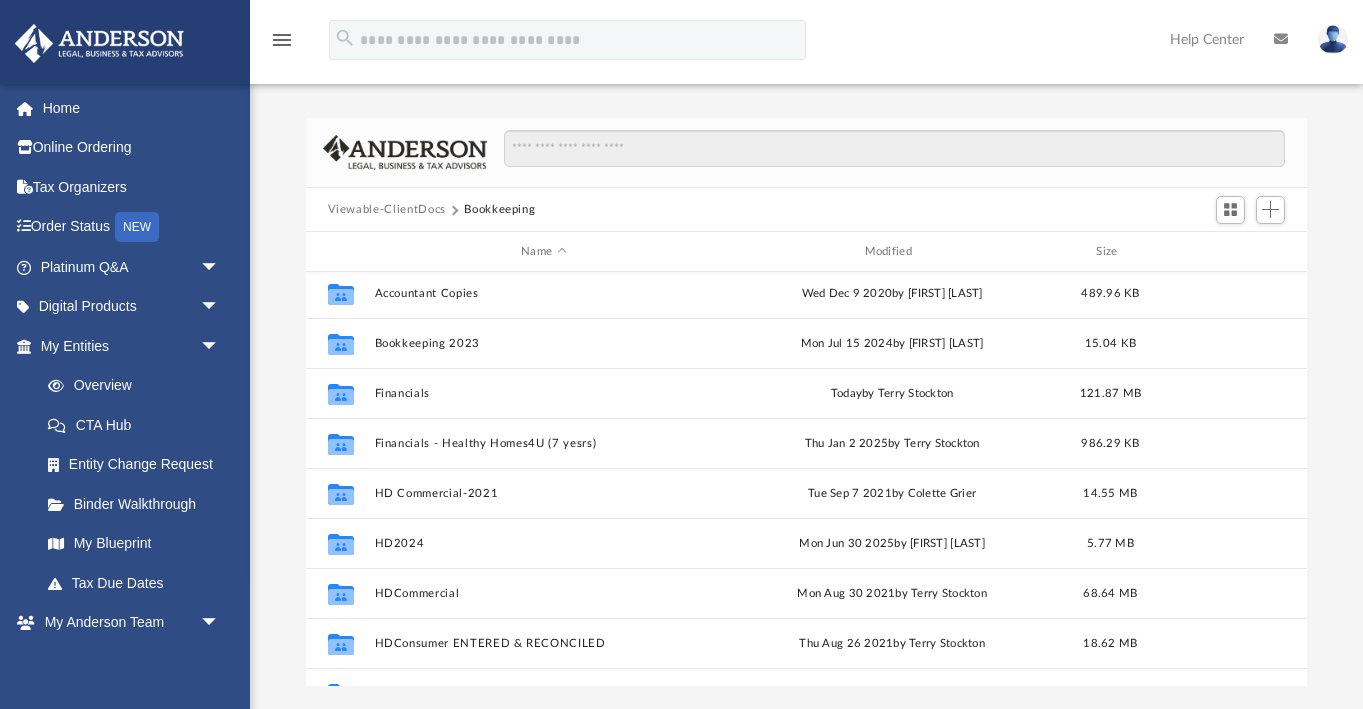 scroll, scrollTop: 52, scrollLeft: 0, axis: vertical 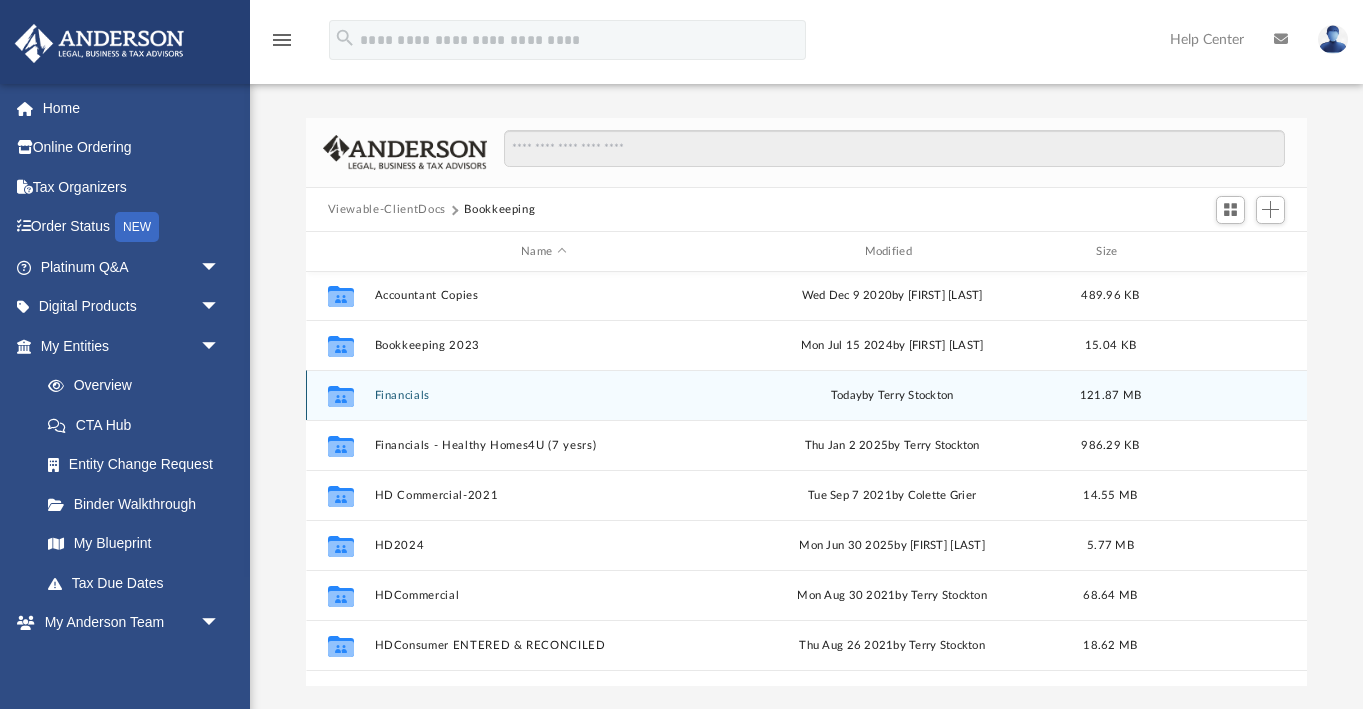 click on "Financials" at bounding box center [543, 395] 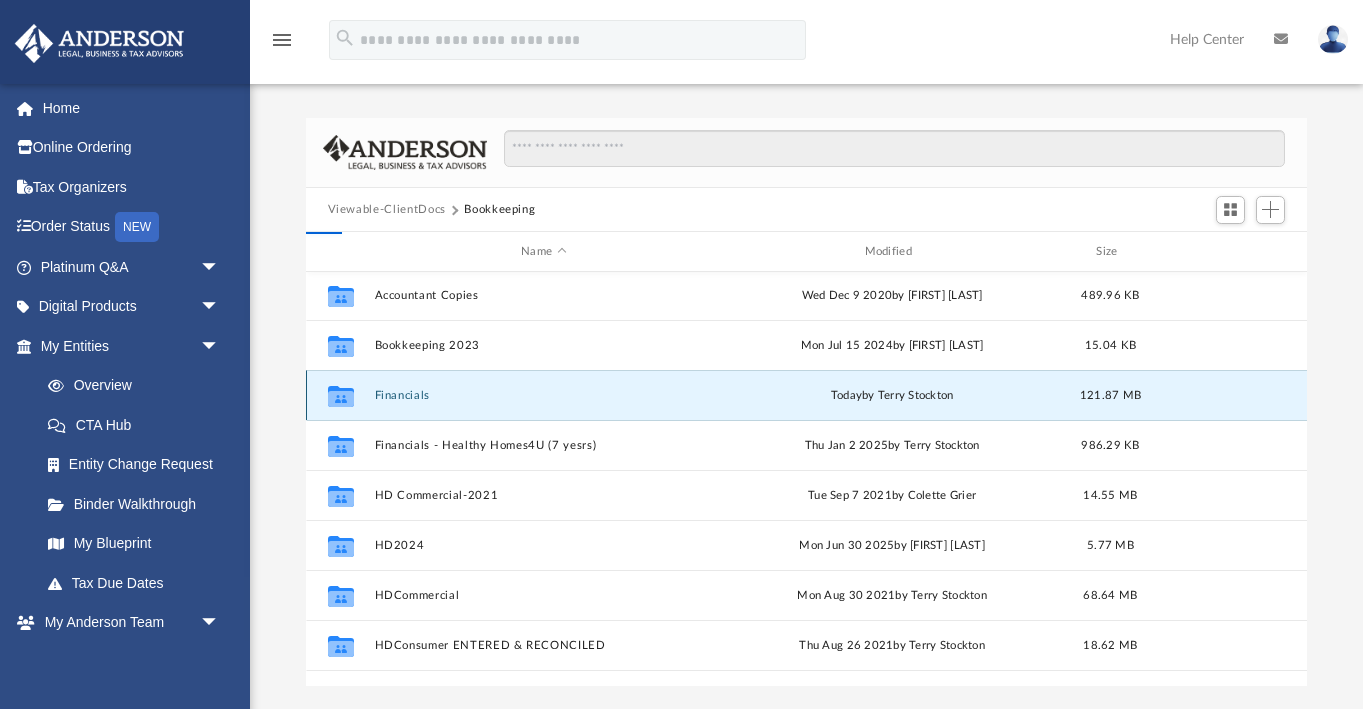 scroll, scrollTop: 0, scrollLeft: 0, axis: both 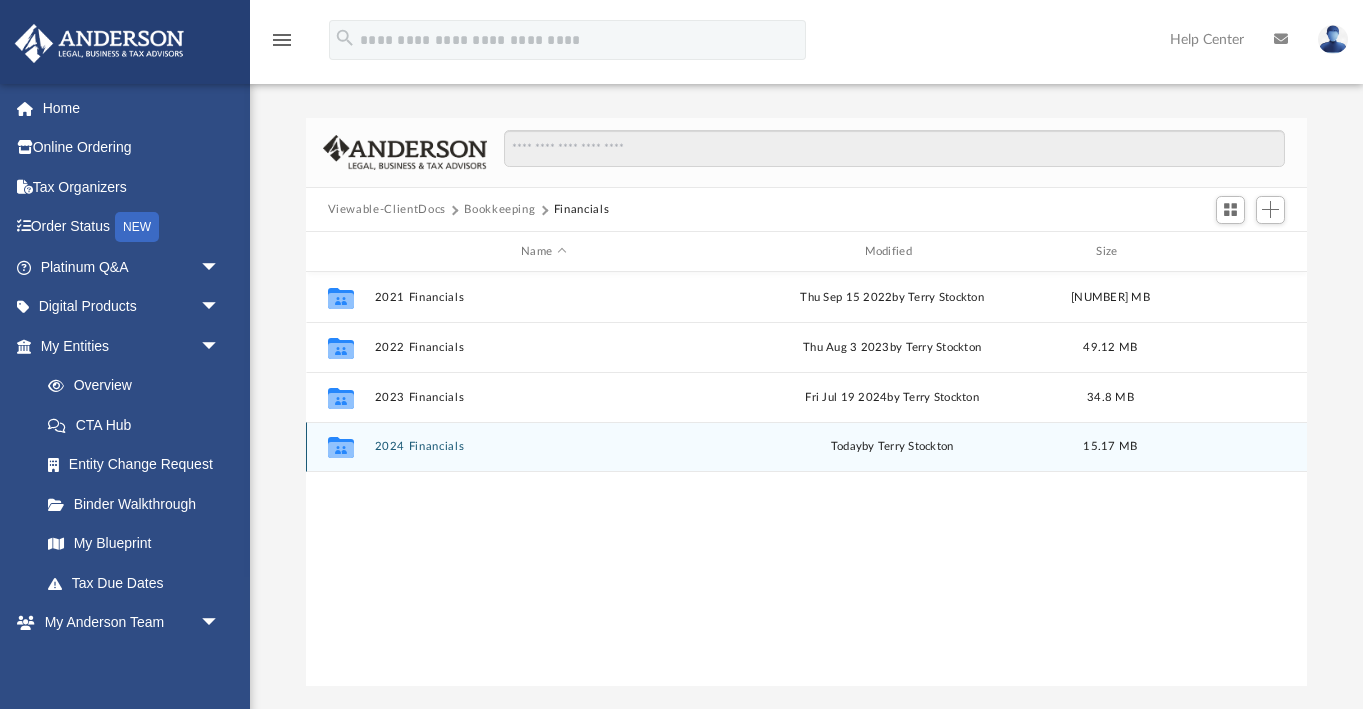click on "2024 Financials" at bounding box center (543, 446) 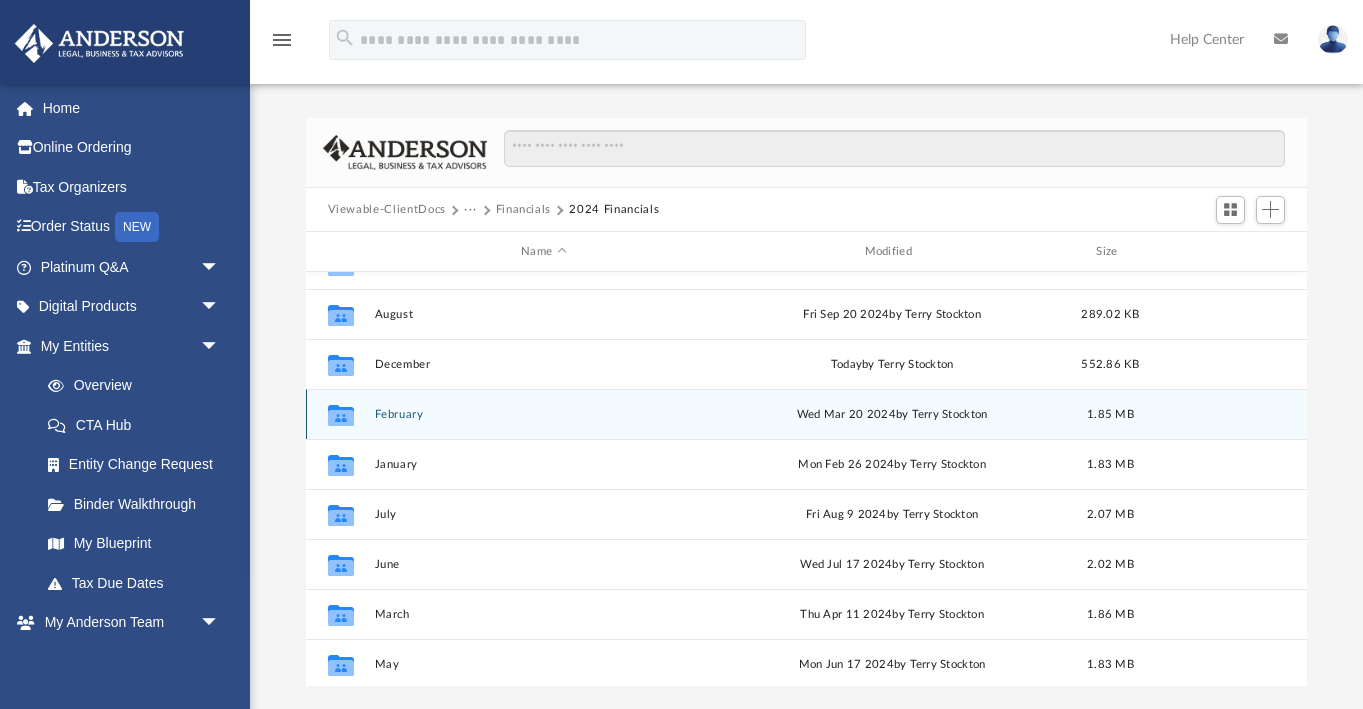 scroll, scrollTop: 0, scrollLeft: 0, axis: both 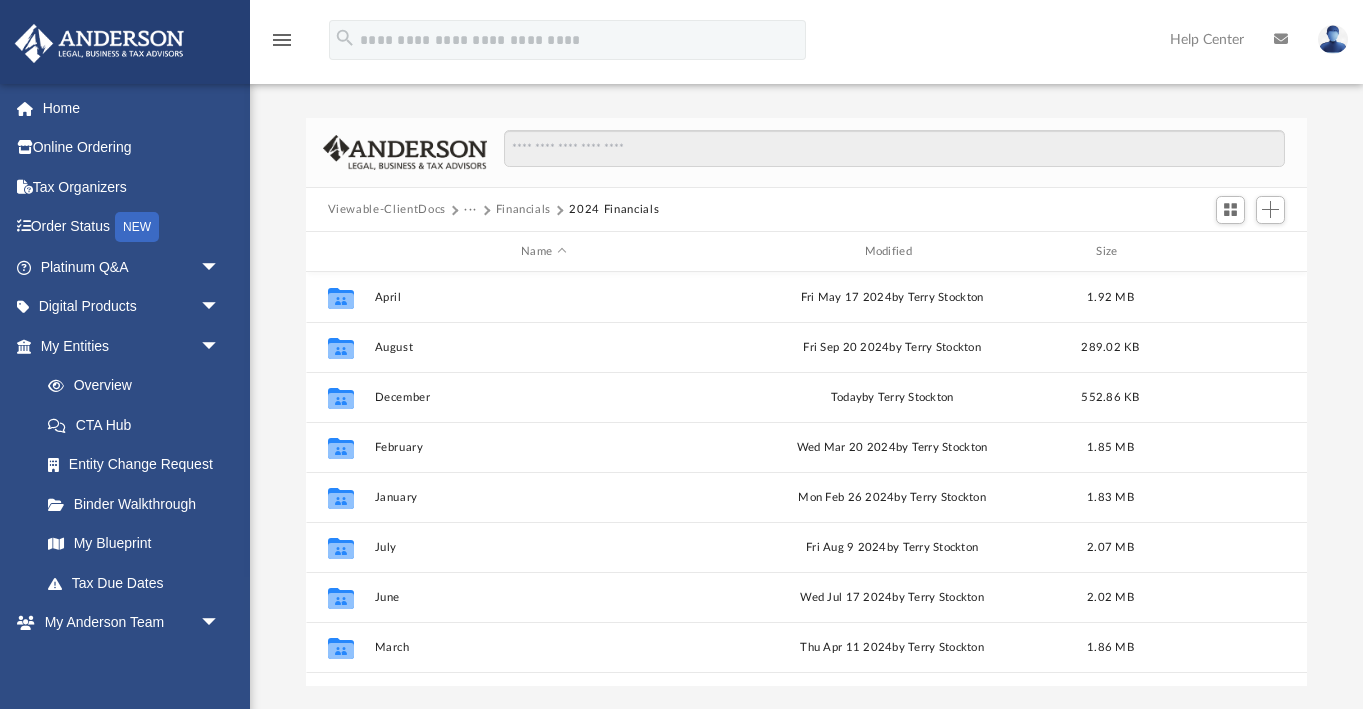 click on "Financials" at bounding box center (524, 210) 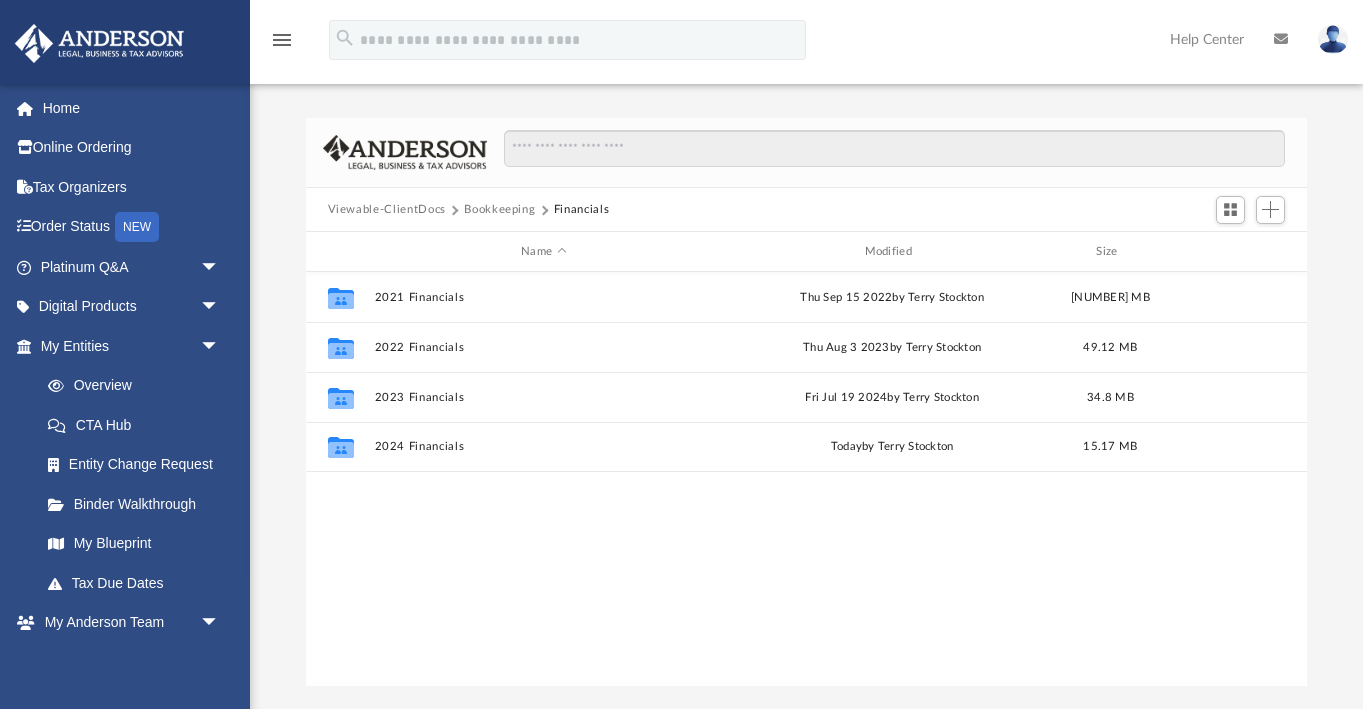 click on "Bookkeeping" at bounding box center (499, 210) 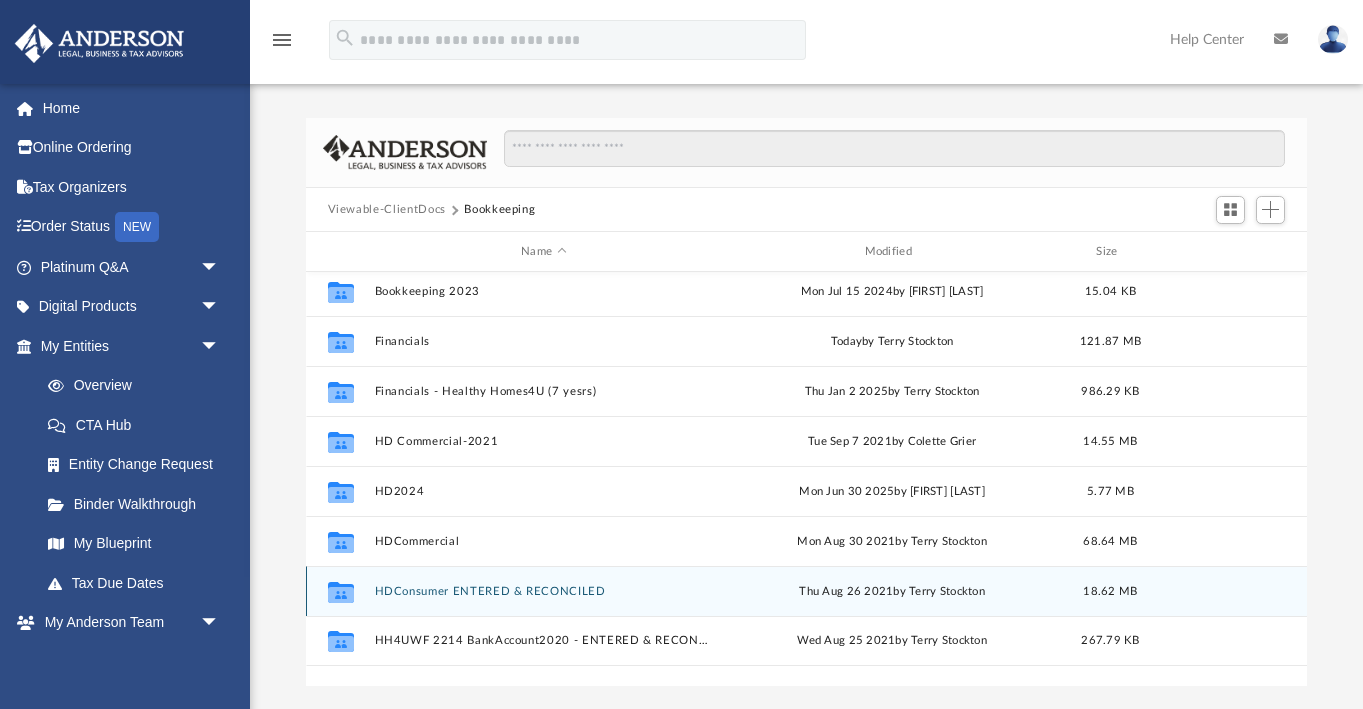 scroll, scrollTop: 0, scrollLeft: 0, axis: both 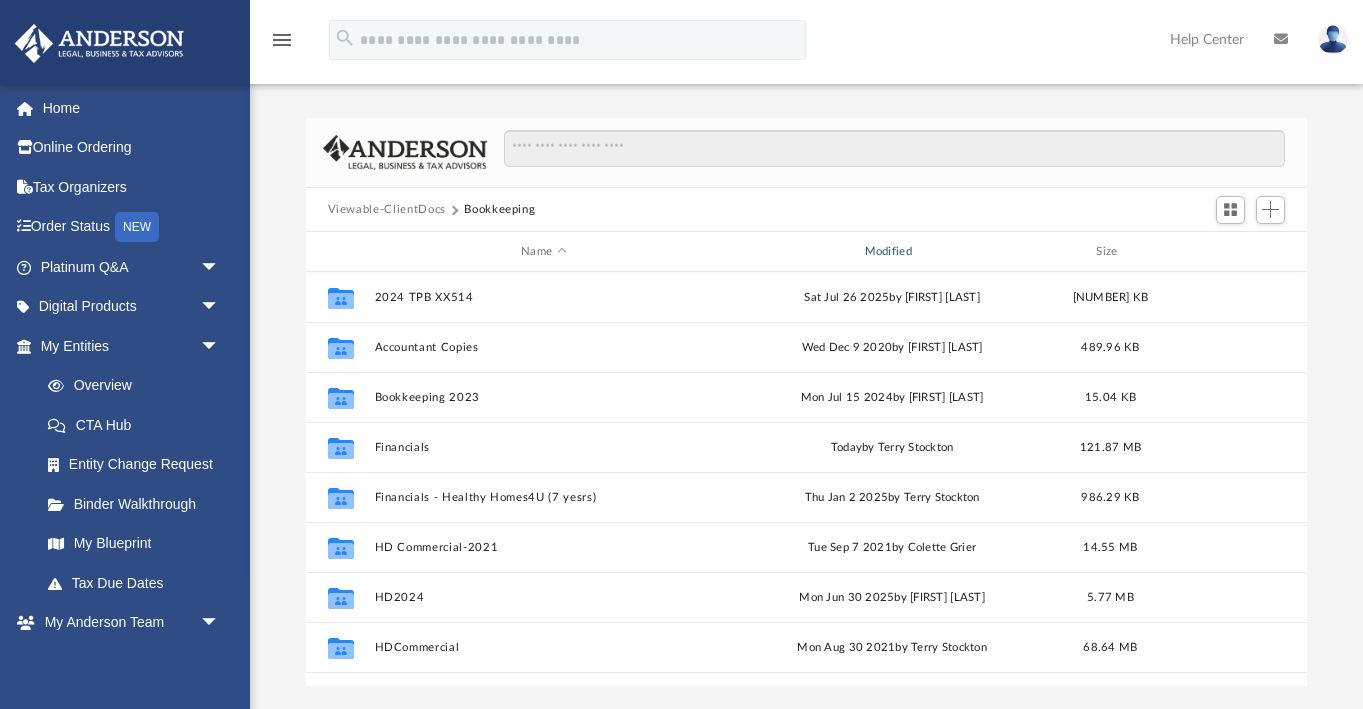 click on "Modified" at bounding box center [892, 252] 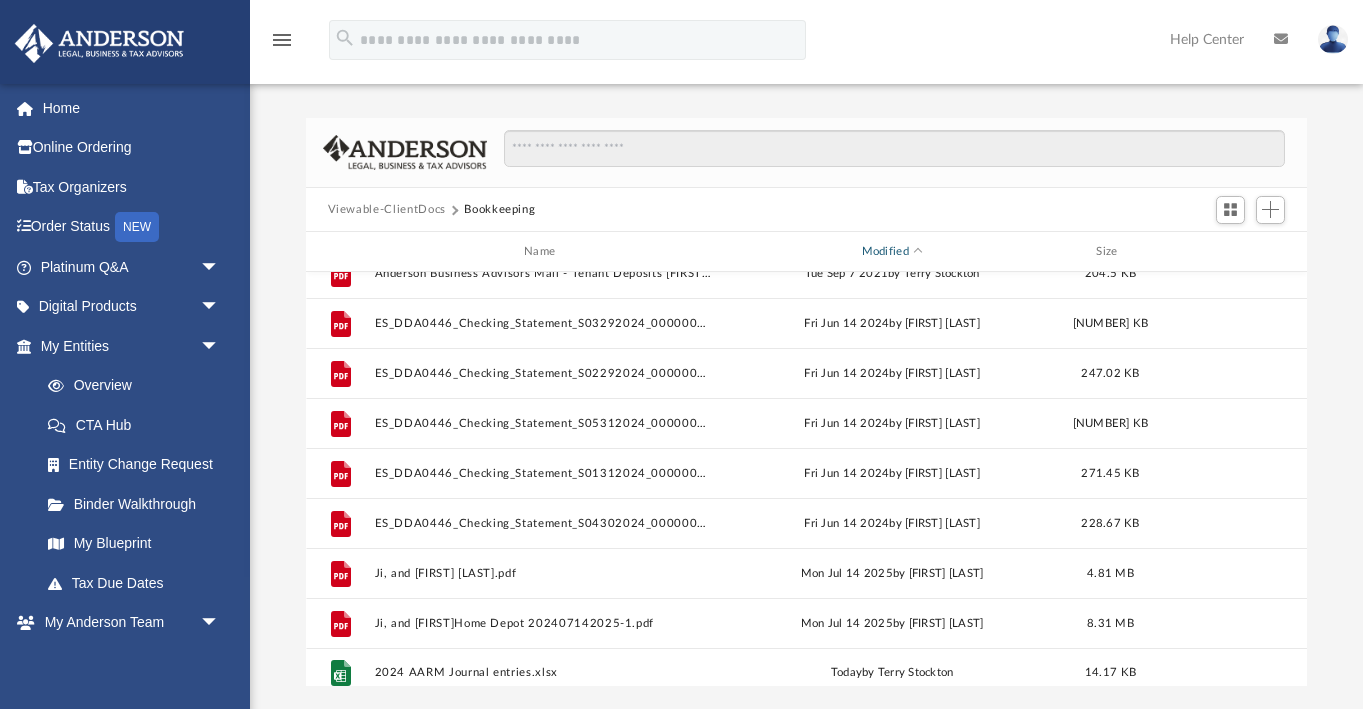 scroll, scrollTop: 1235, scrollLeft: 0, axis: vertical 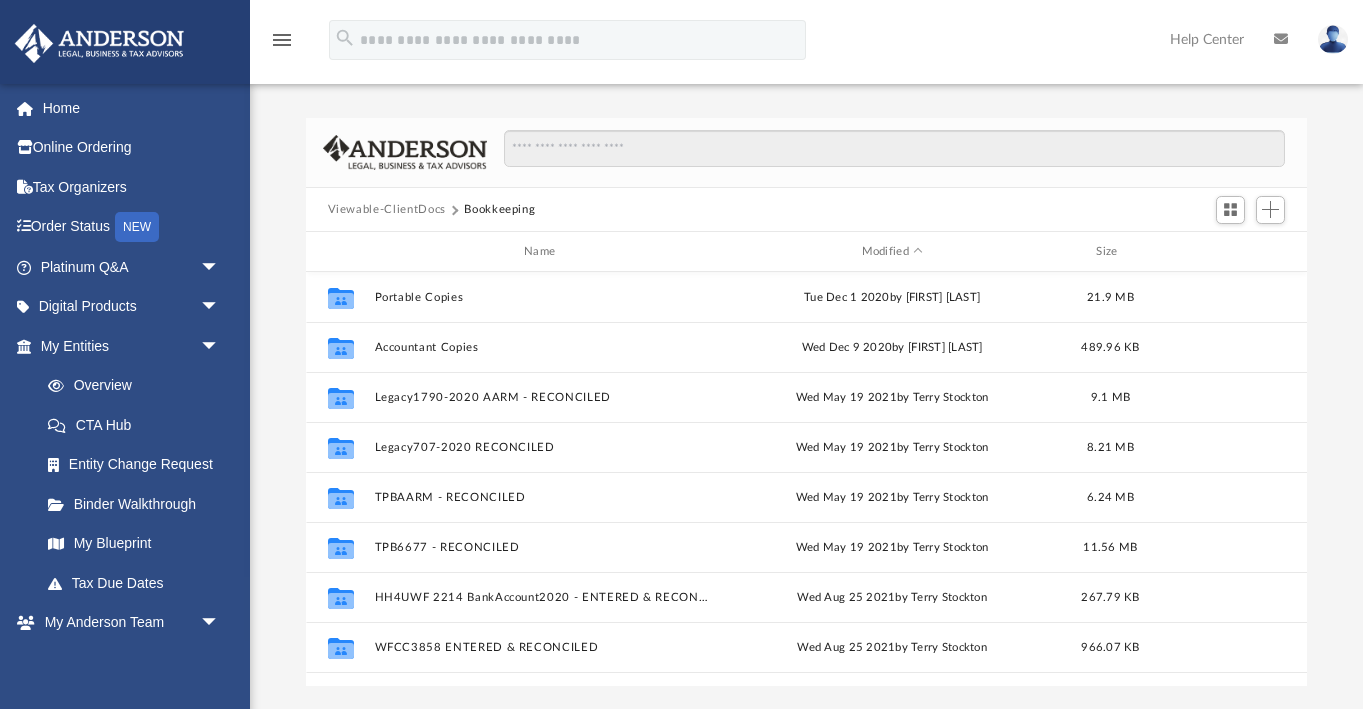 click on "Viewable-ClientDocs" at bounding box center (387, 210) 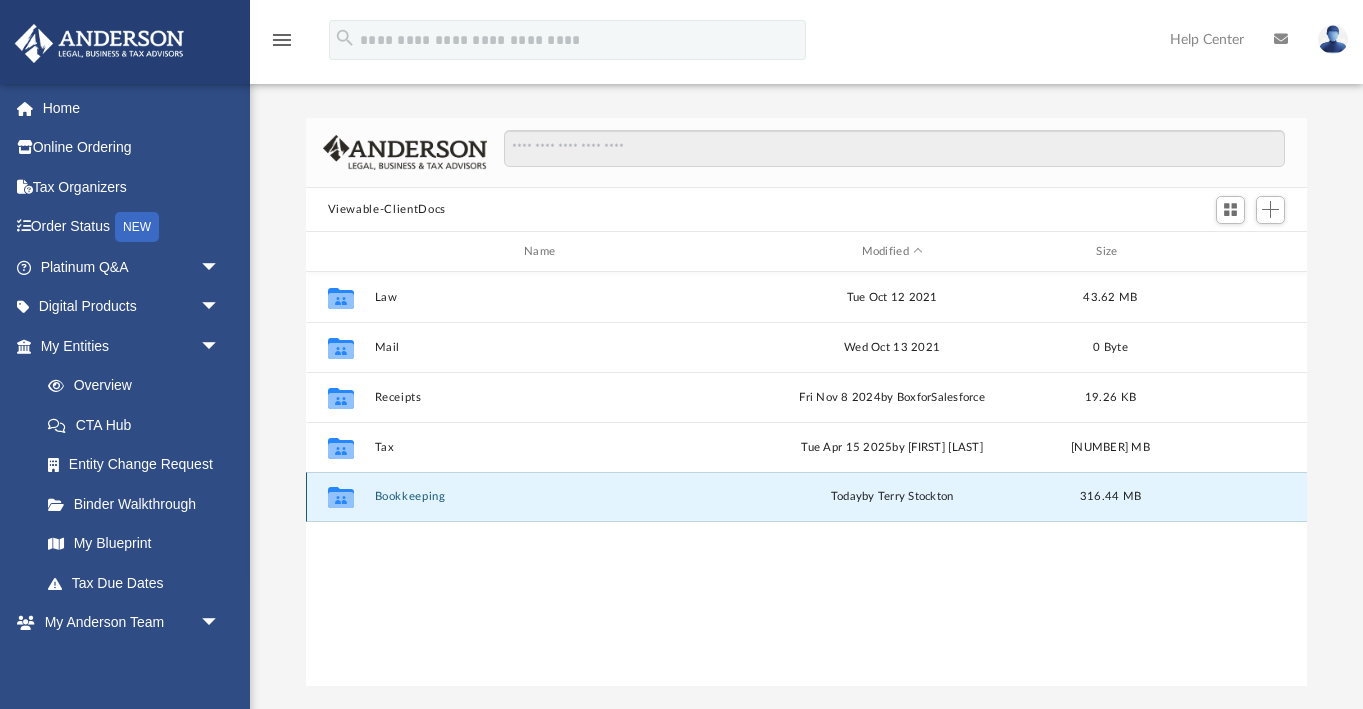 click on "Bookkeeping" at bounding box center [543, 496] 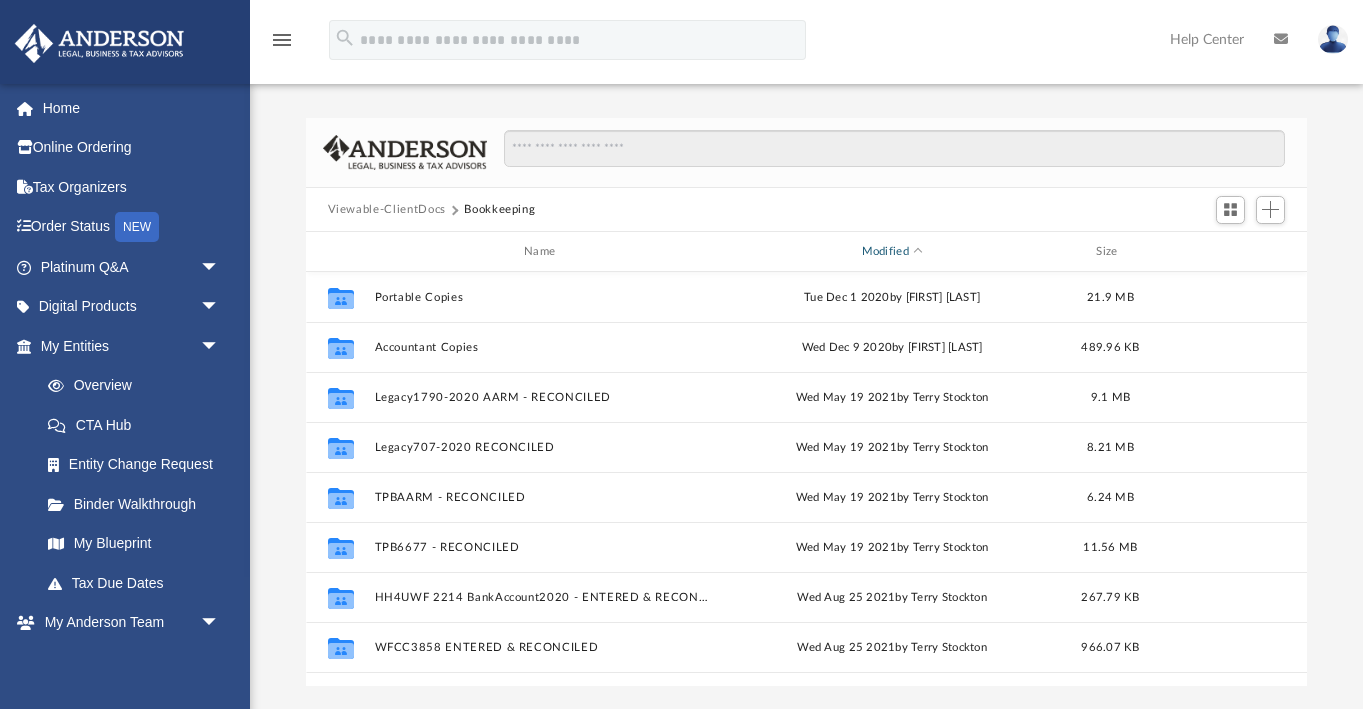 click on "Modified" at bounding box center (892, 252) 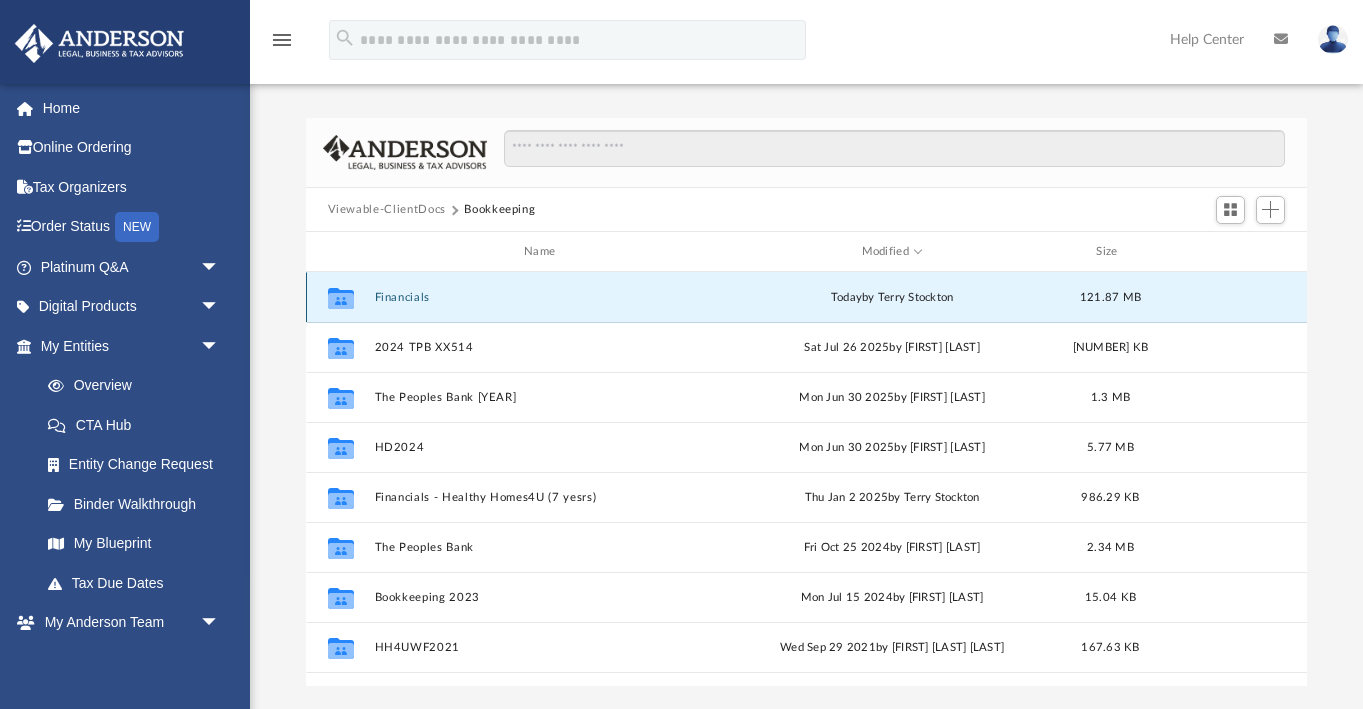 click on "Financials" at bounding box center [543, 297] 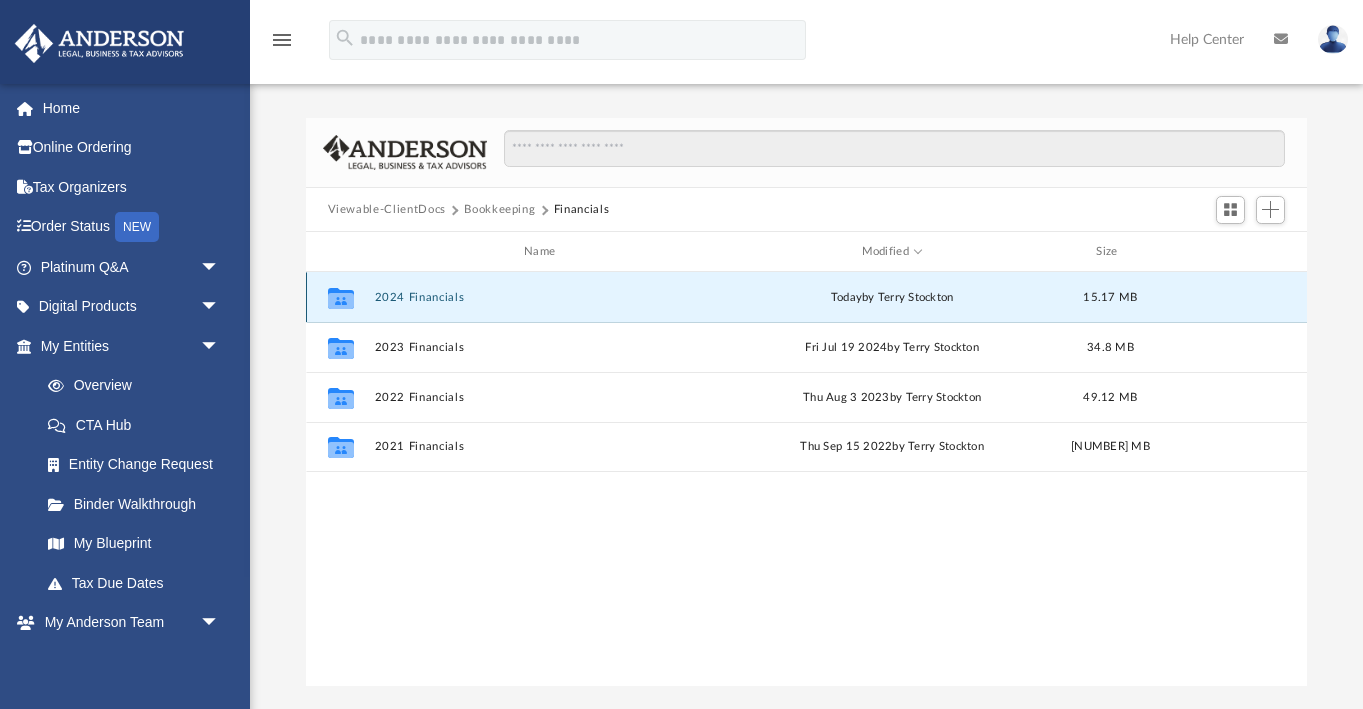click on "2024 Financials" at bounding box center [543, 297] 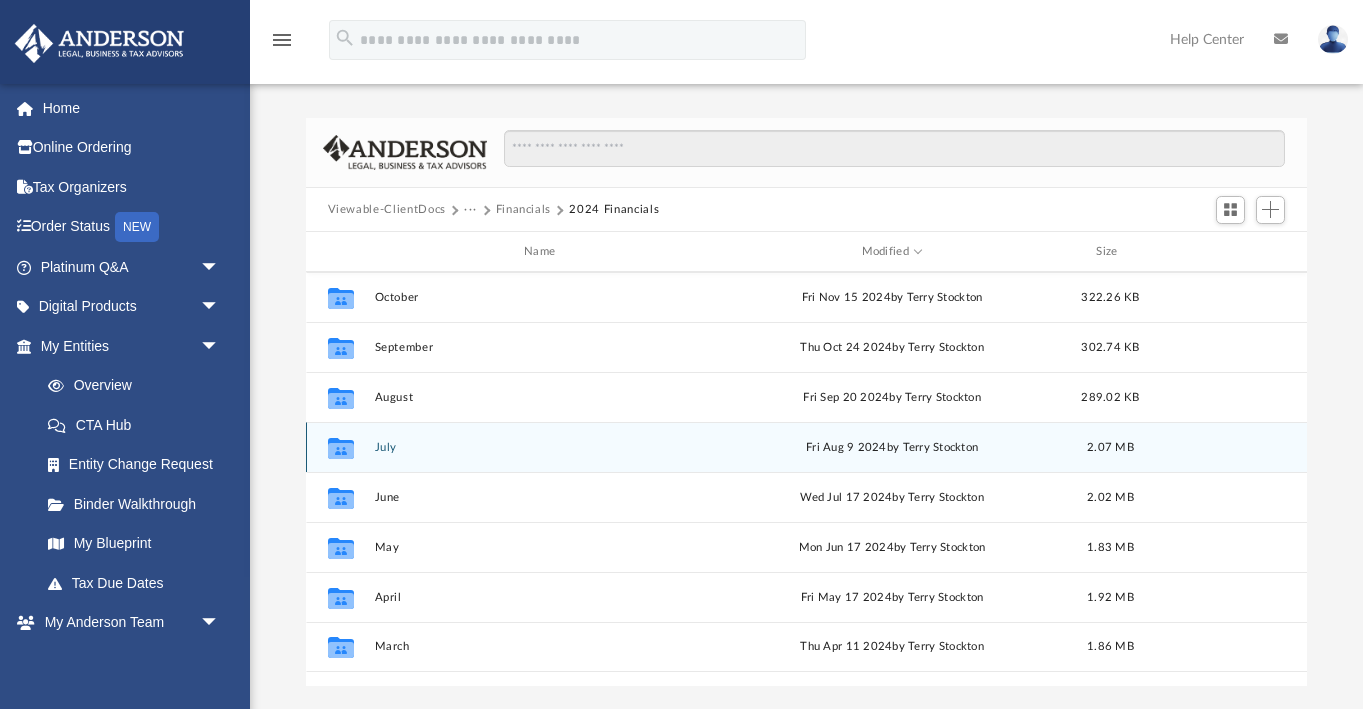 scroll, scrollTop: 0, scrollLeft: 0, axis: both 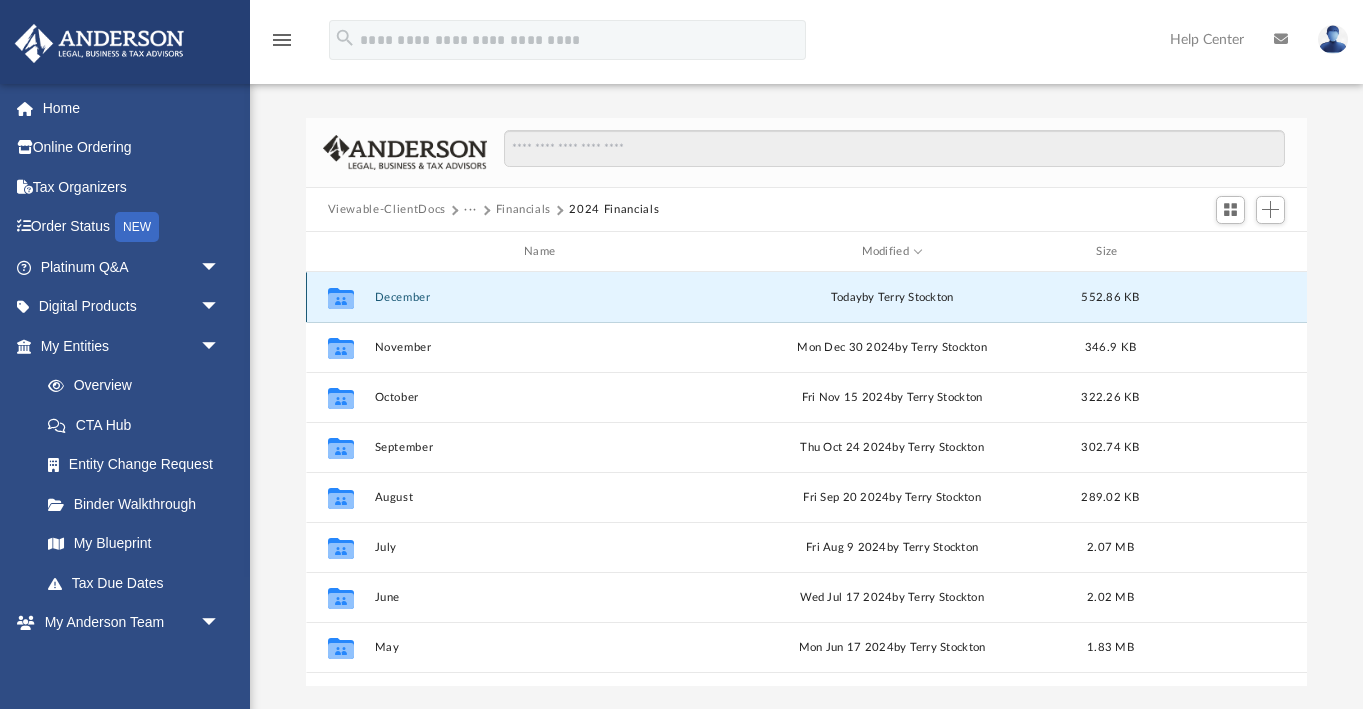 click on "December" at bounding box center [543, 297] 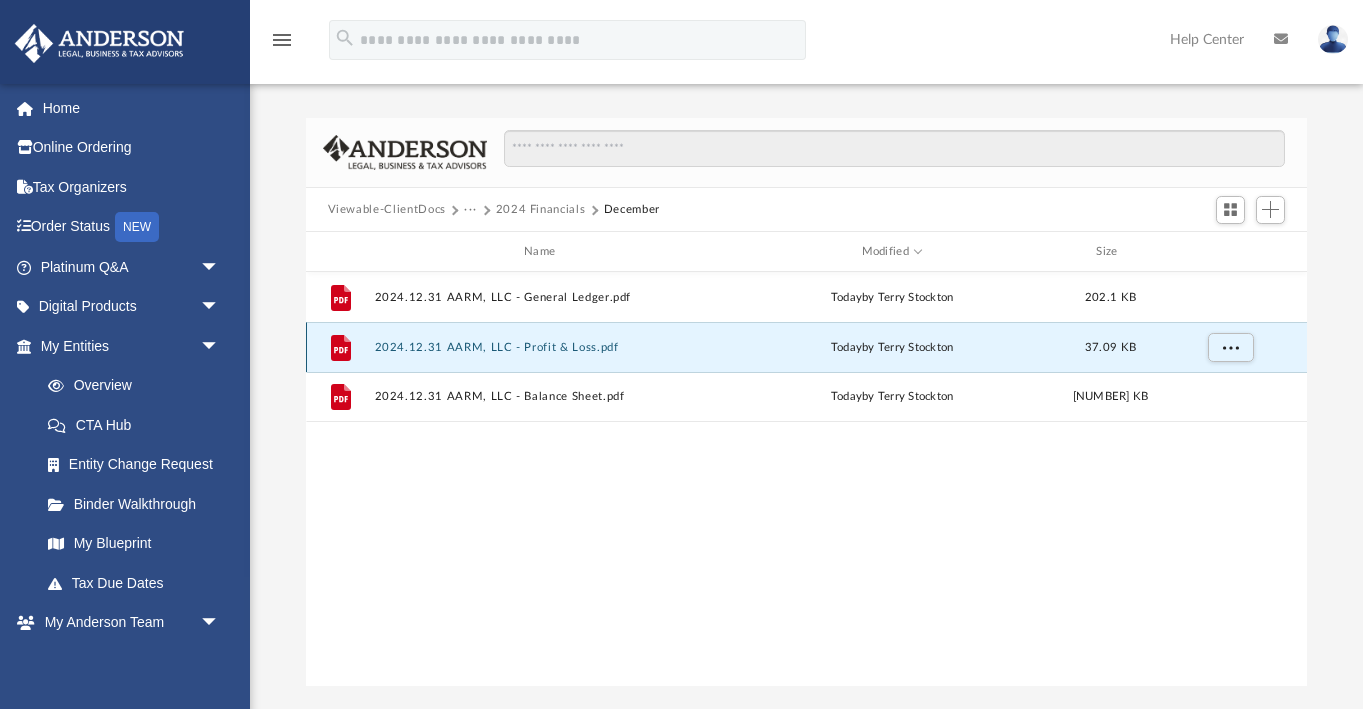 click on "2024.12.31 AARM, LLC - Profit & Loss.pdf" at bounding box center (543, 347) 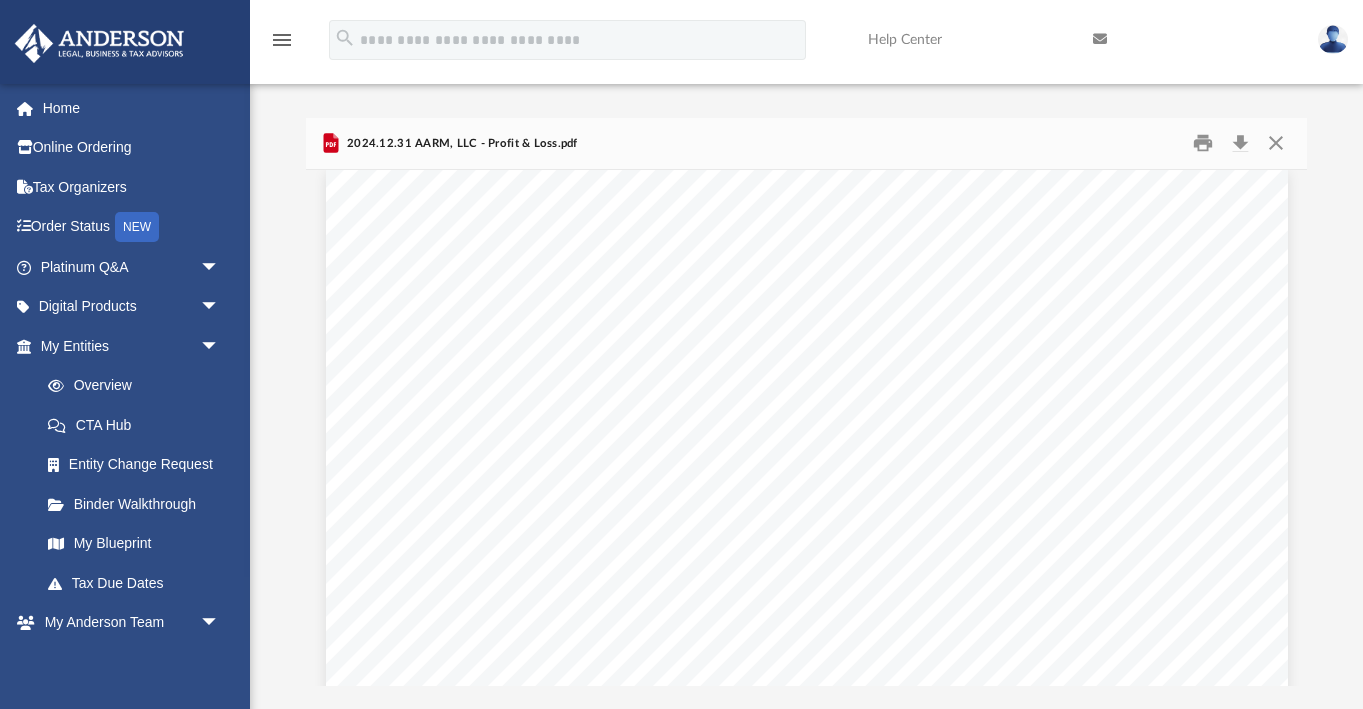 scroll, scrollTop: 0, scrollLeft: 0, axis: both 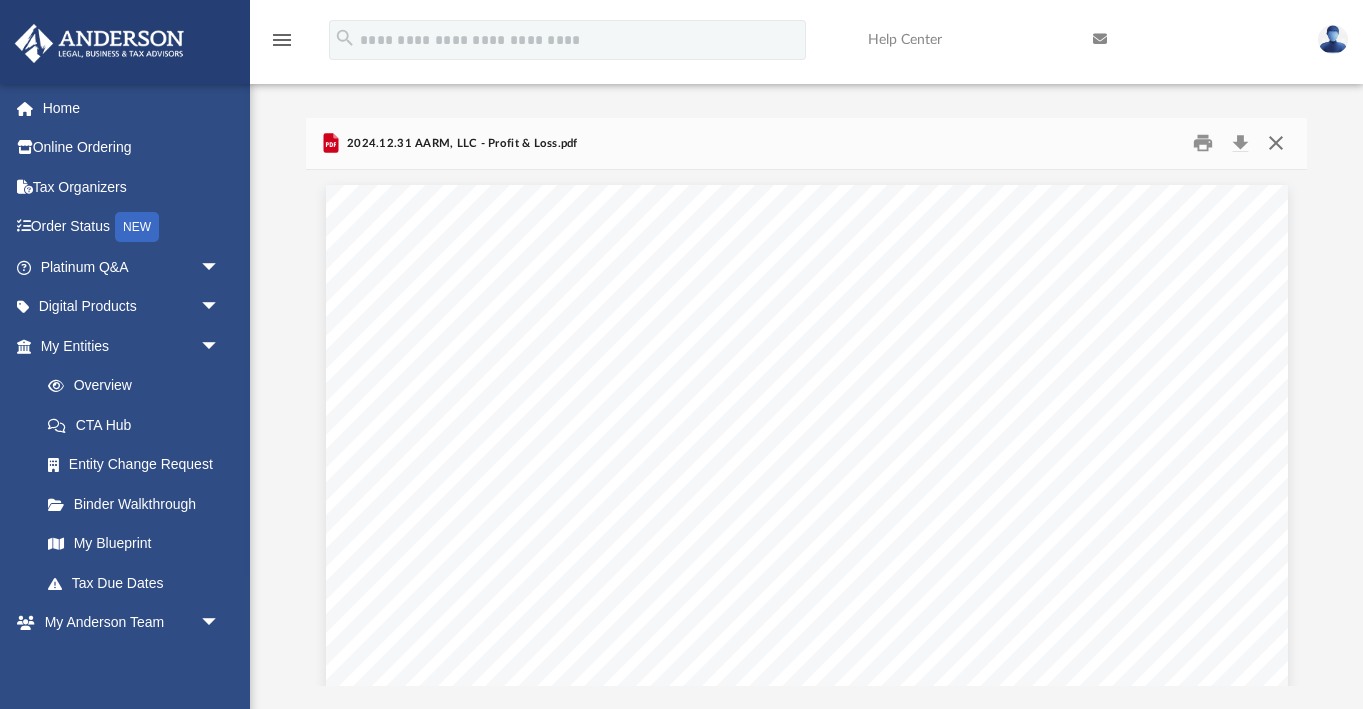 click at bounding box center (1276, 143) 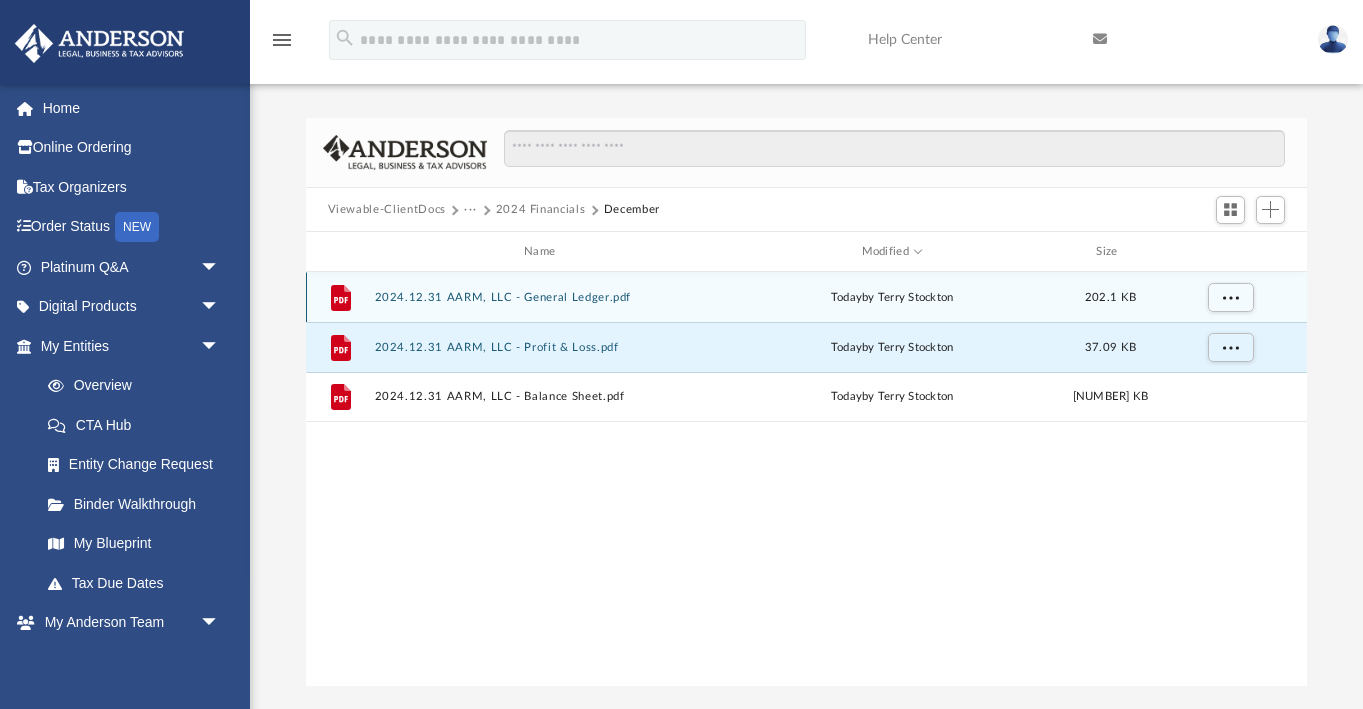click 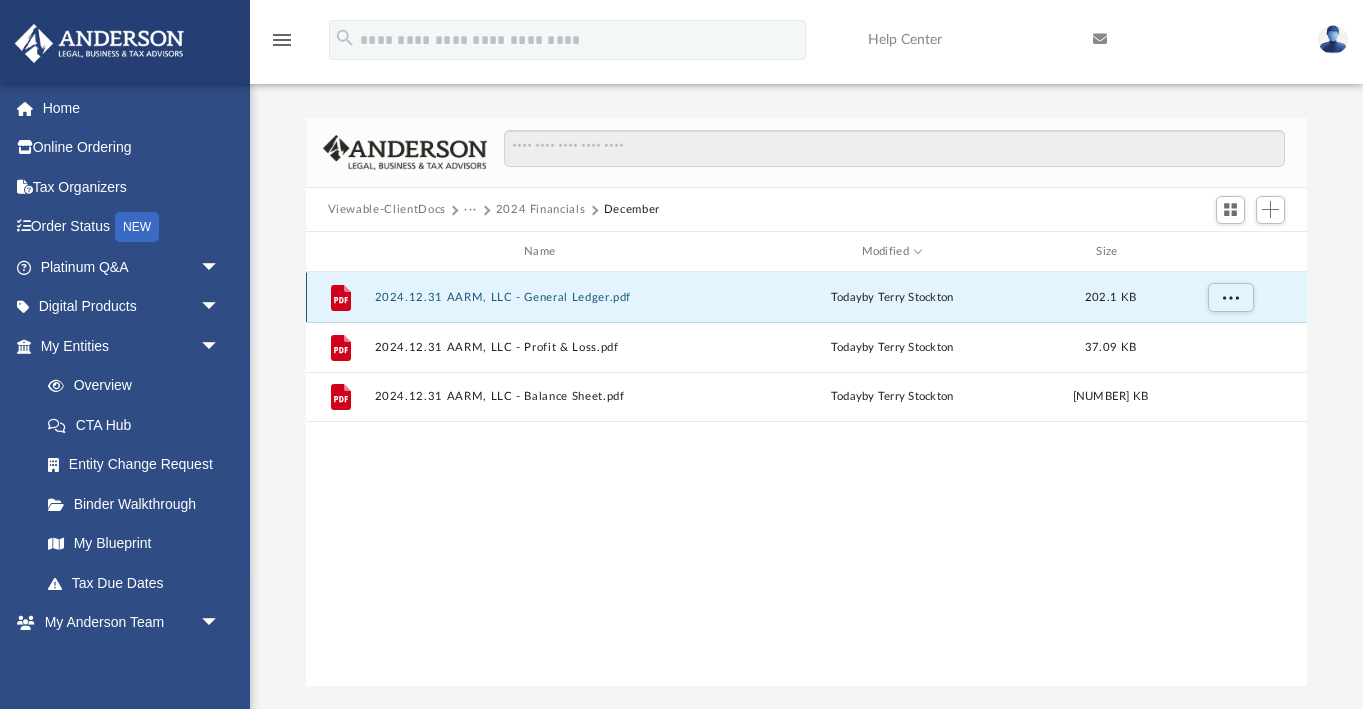 click 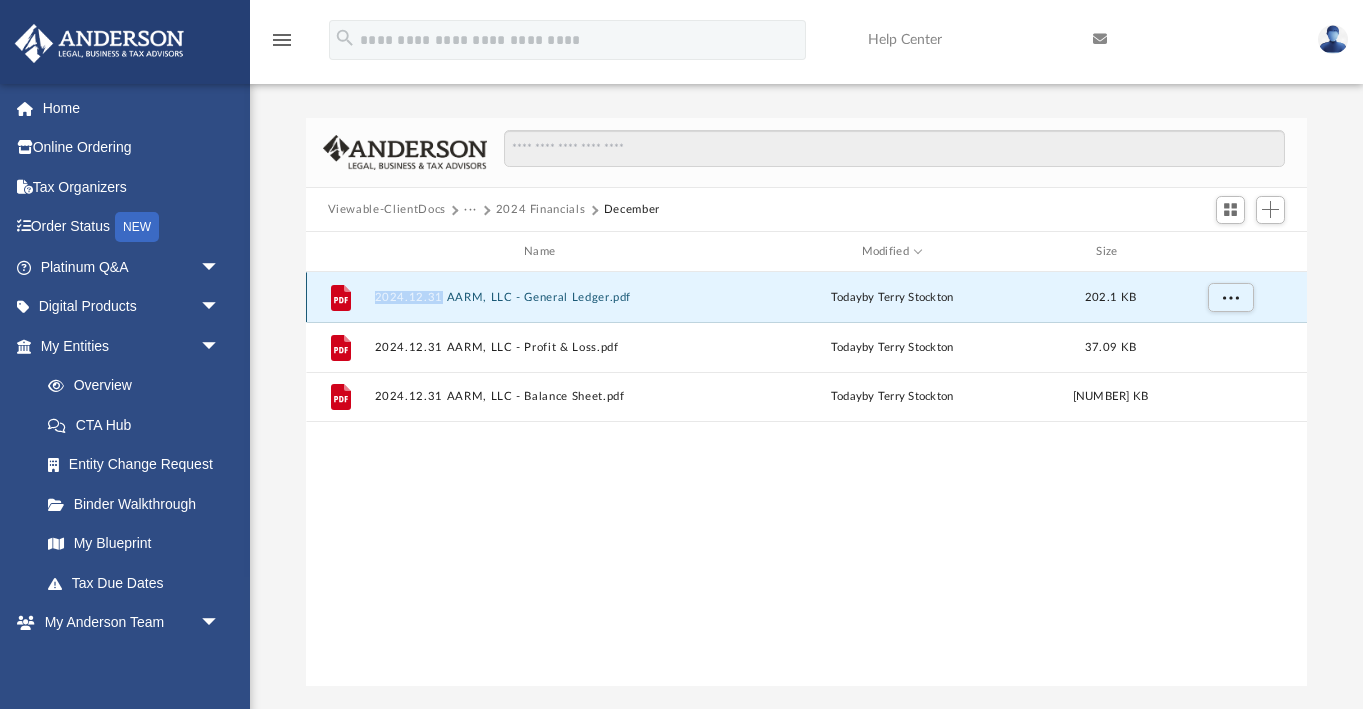 click 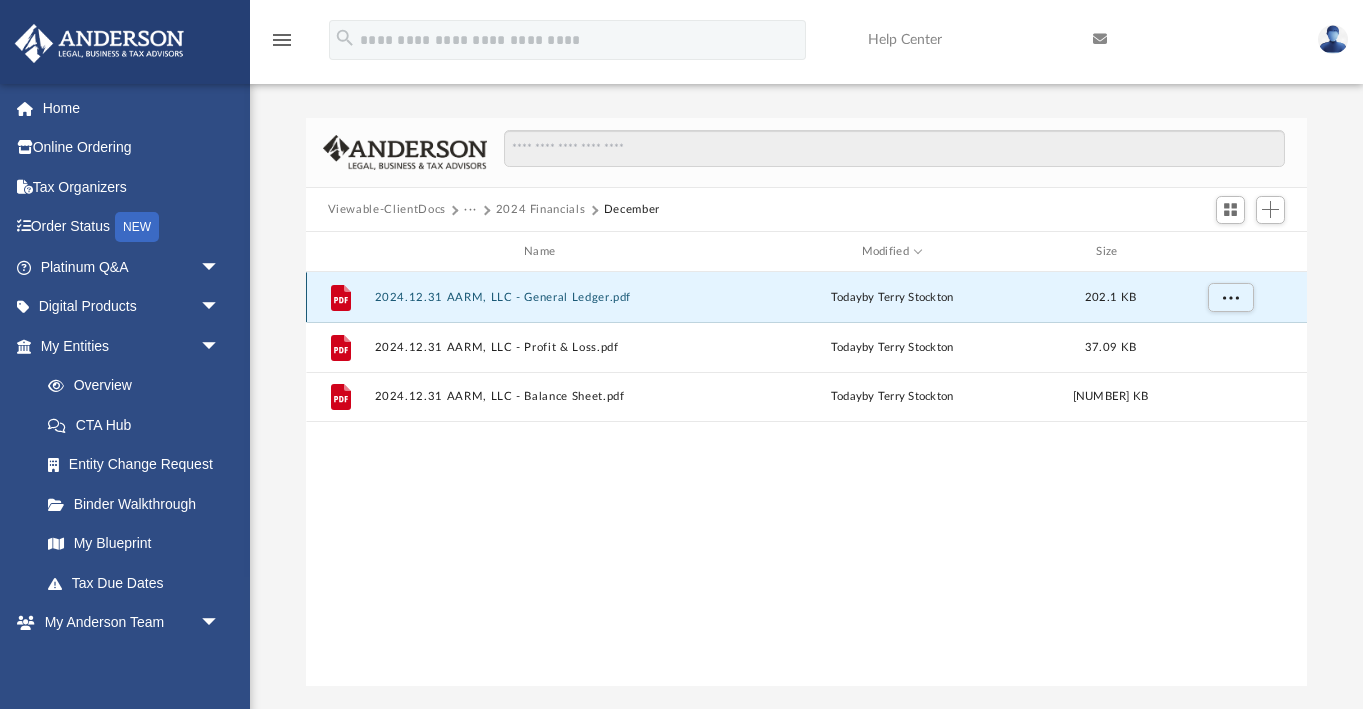 click 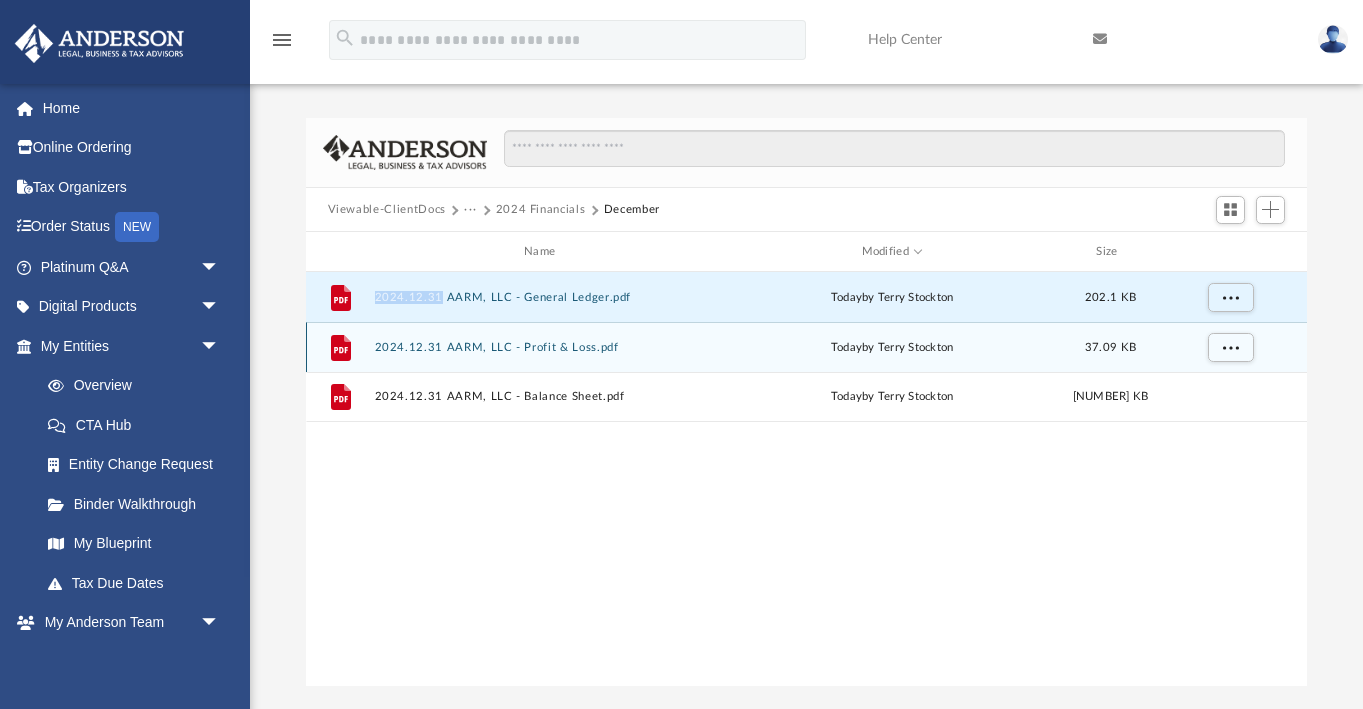 click 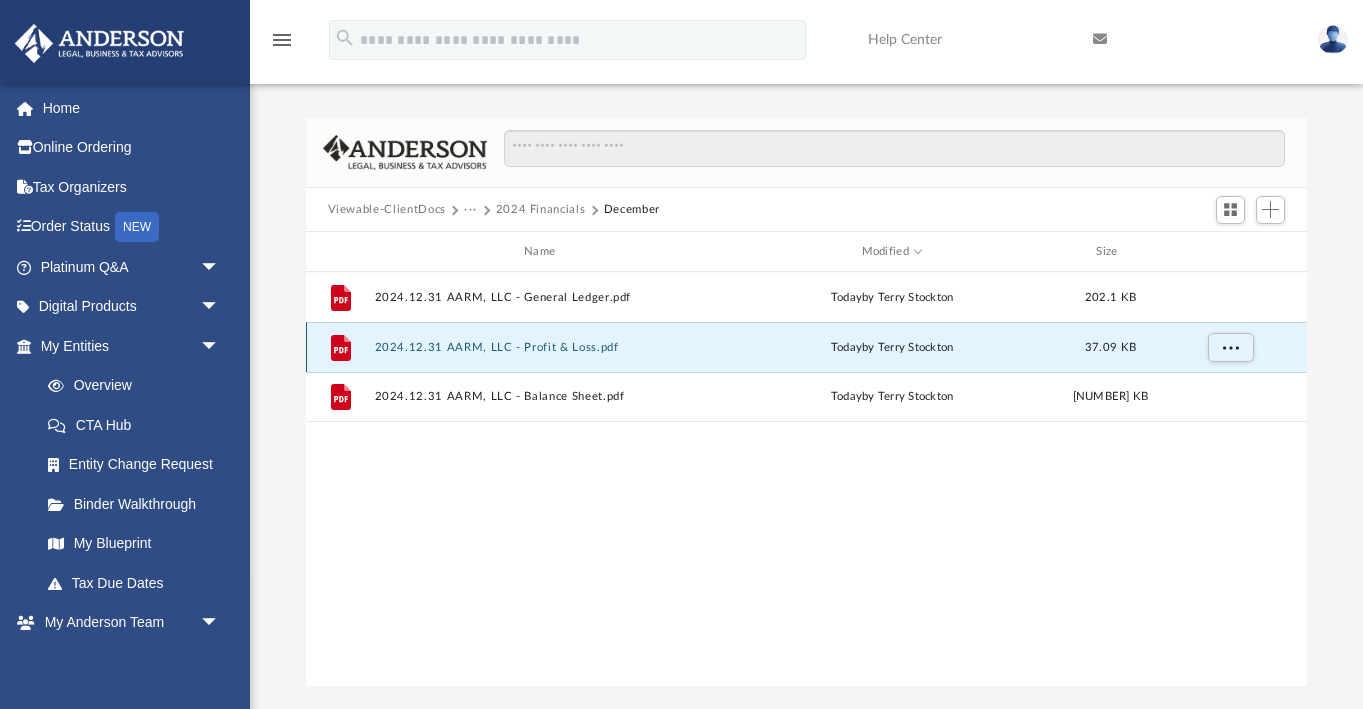 click 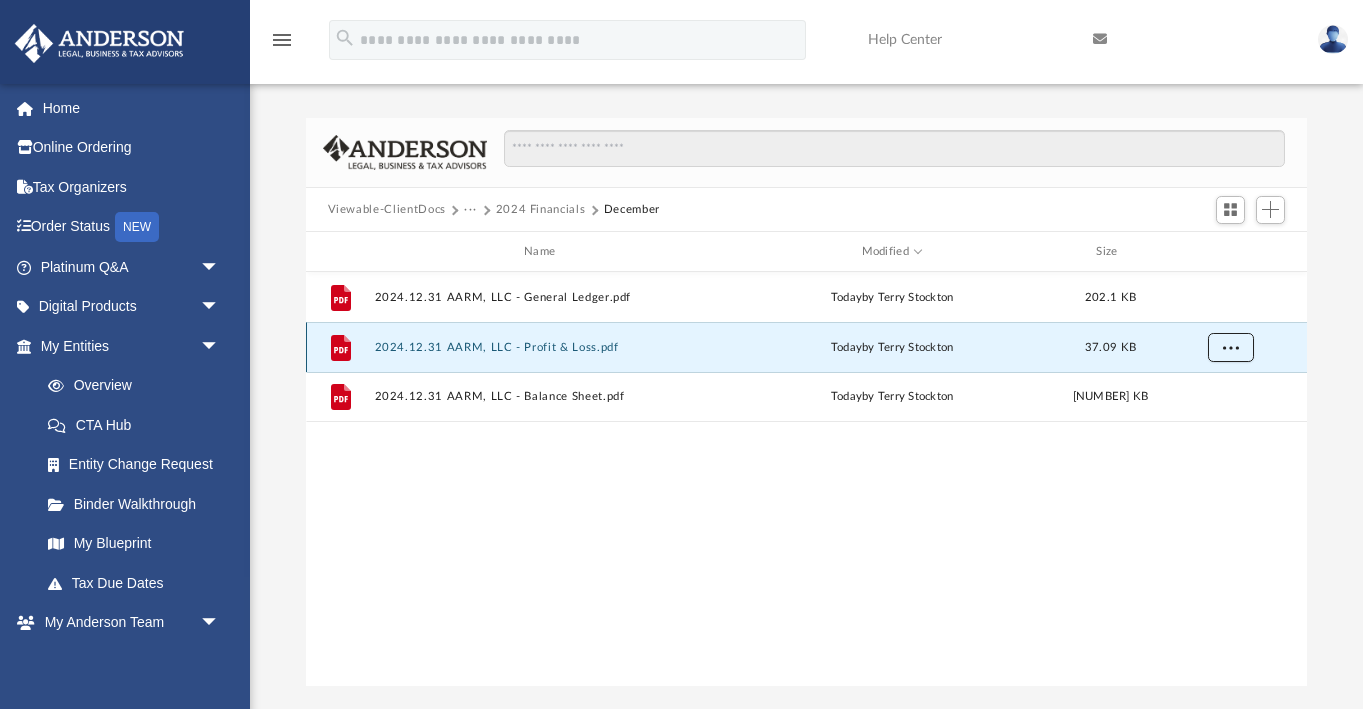 click at bounding box center (1230, 346) 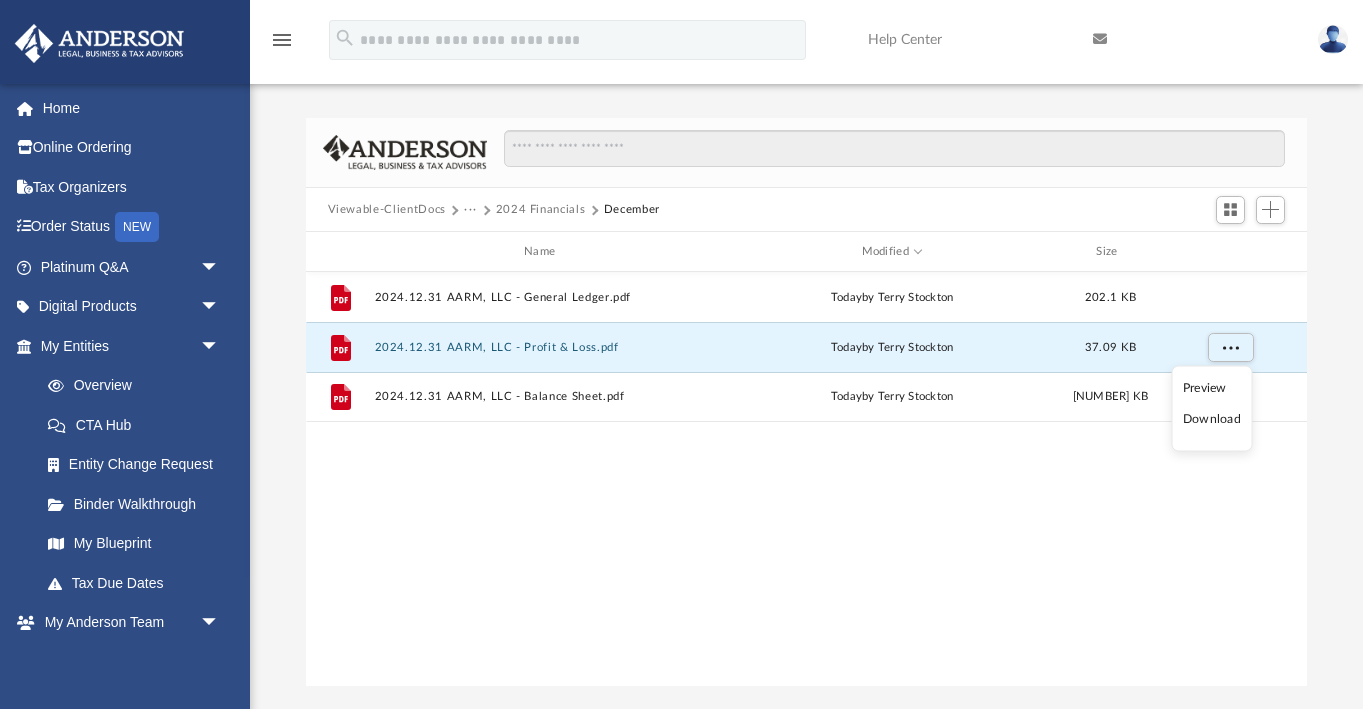 click on "Download" at bounding box center [1212, 419] 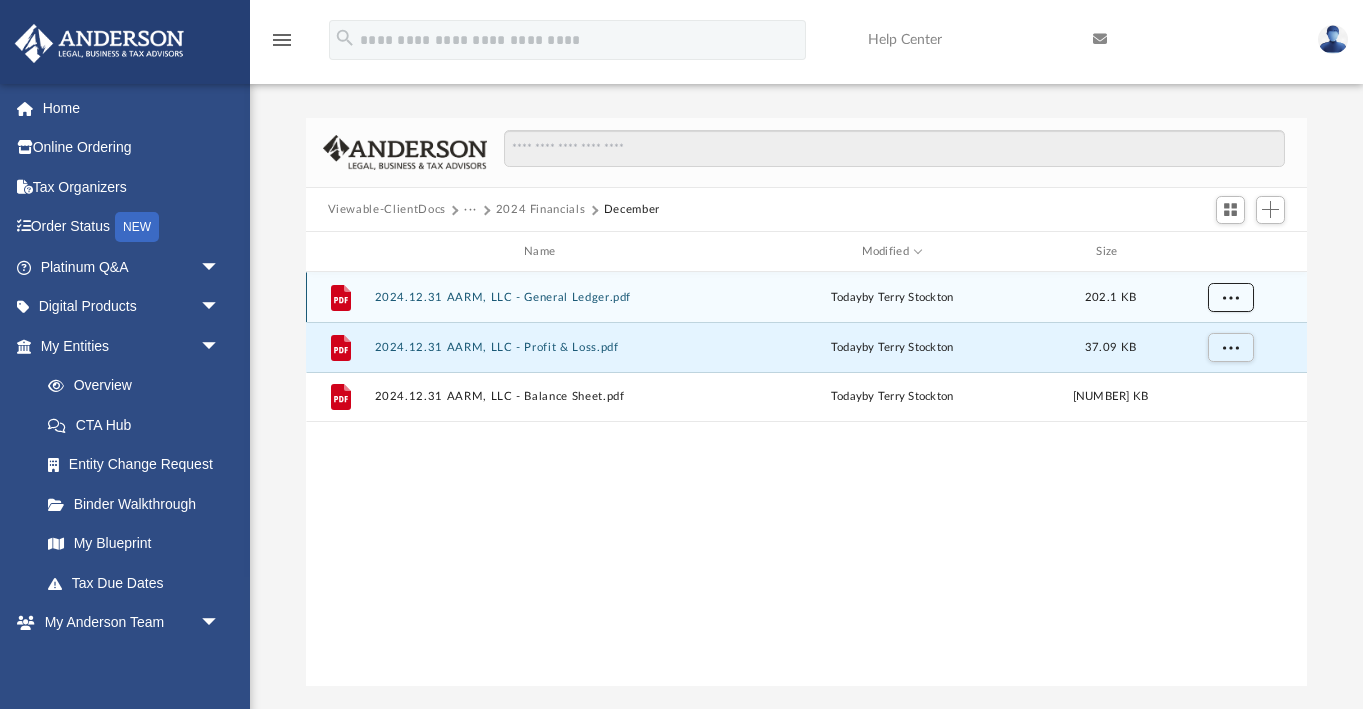 click at bounding box center (1230, 296) 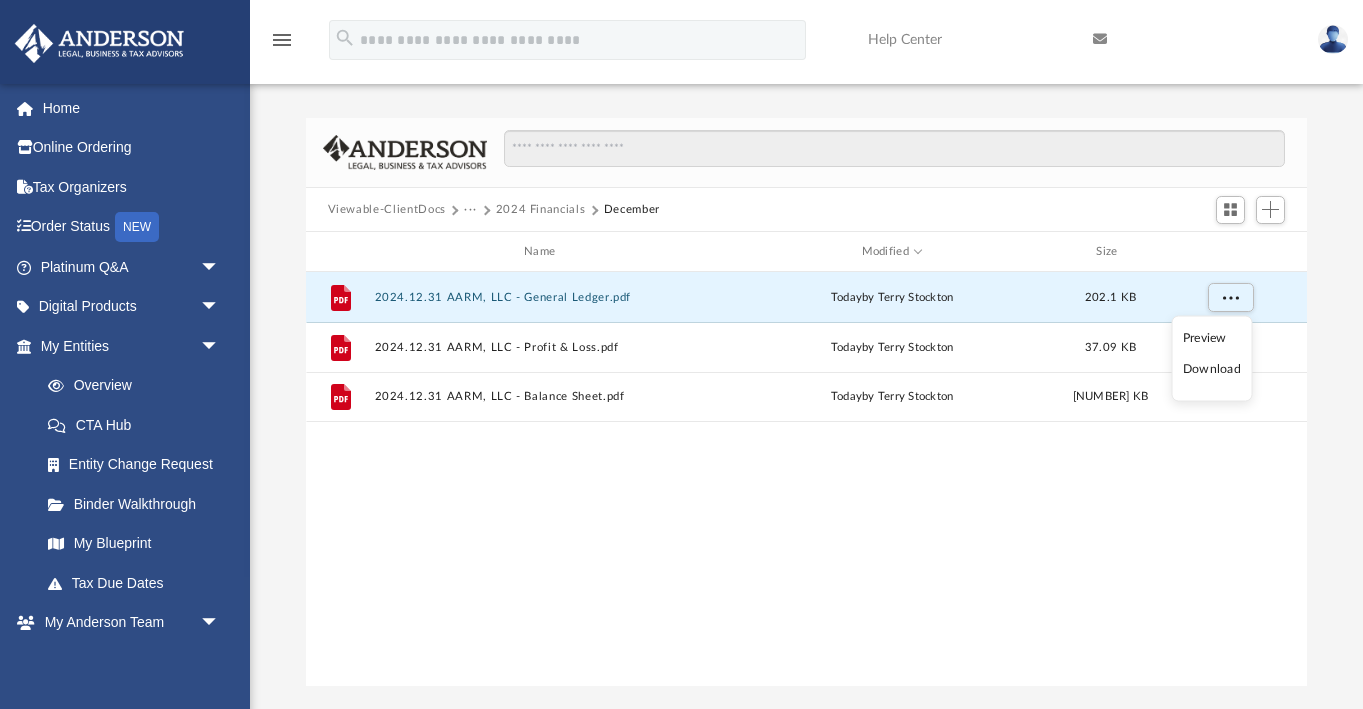 click on "Download" at bounding box center (1212, 369) 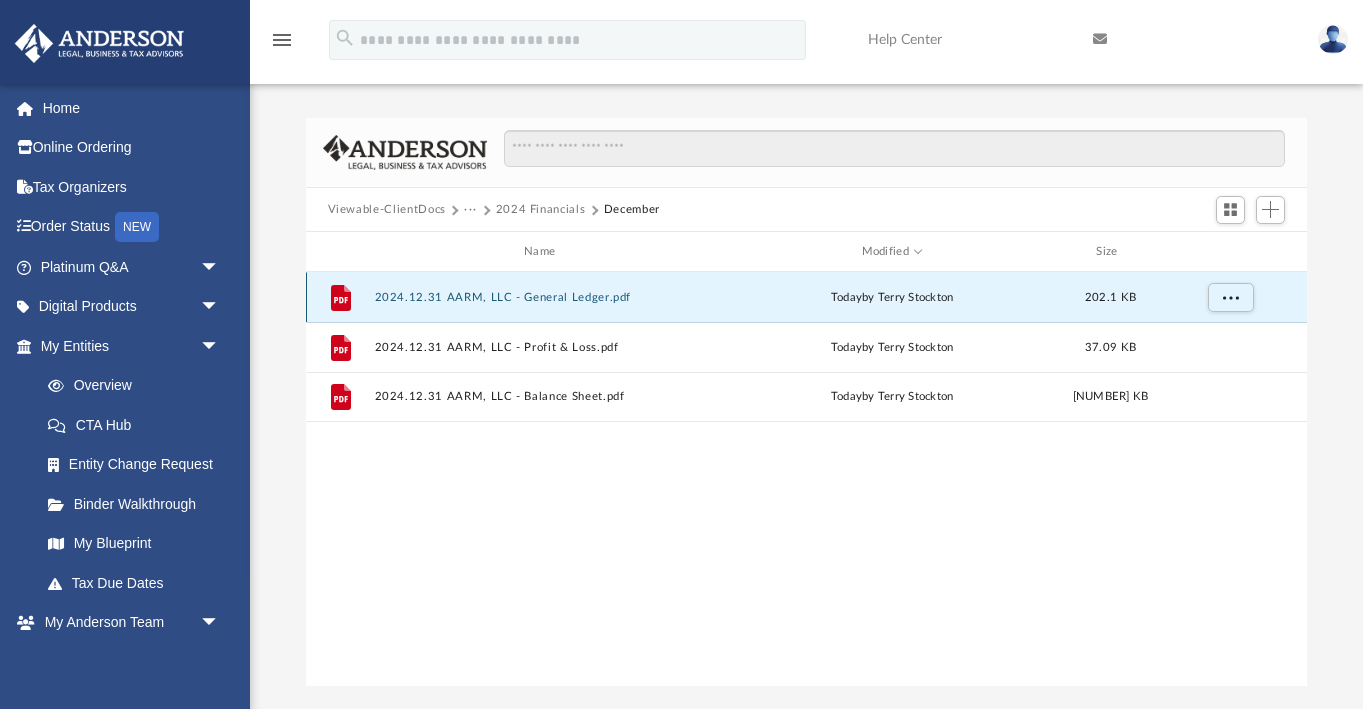 click on "File" 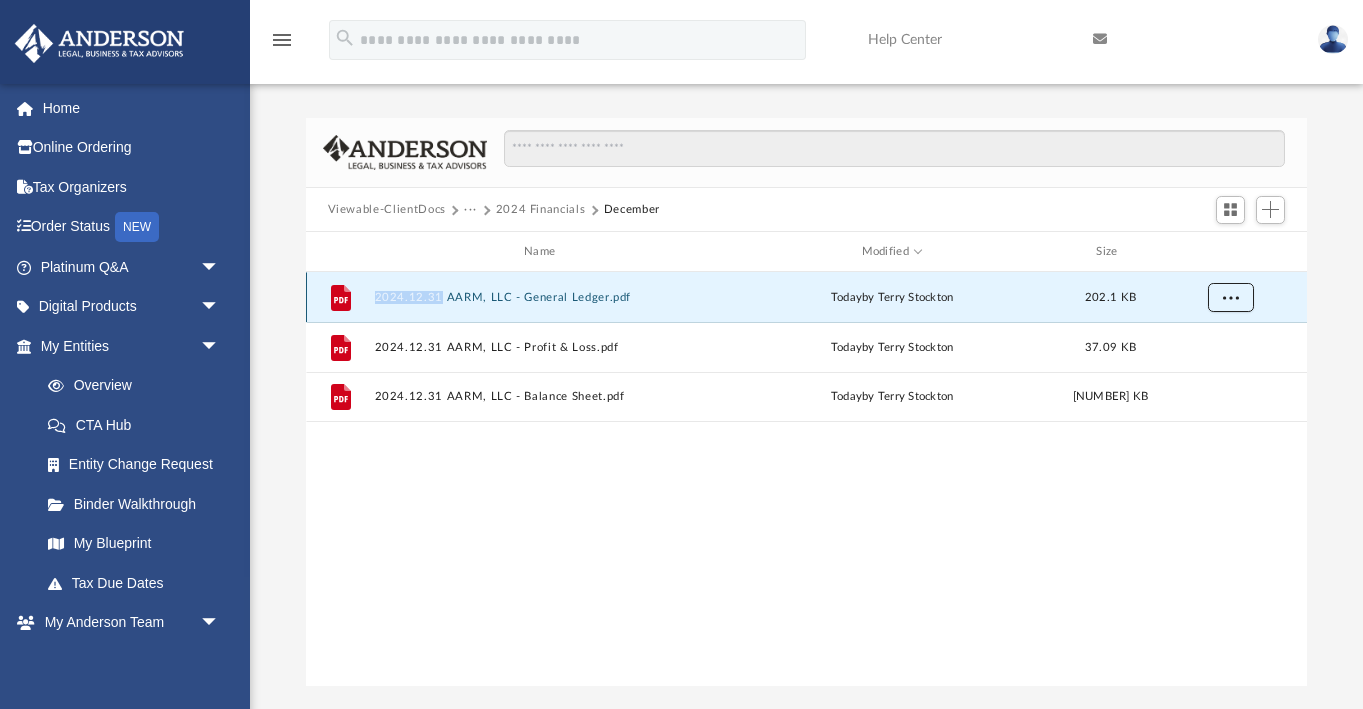 click at bounding box center [1230, 298] 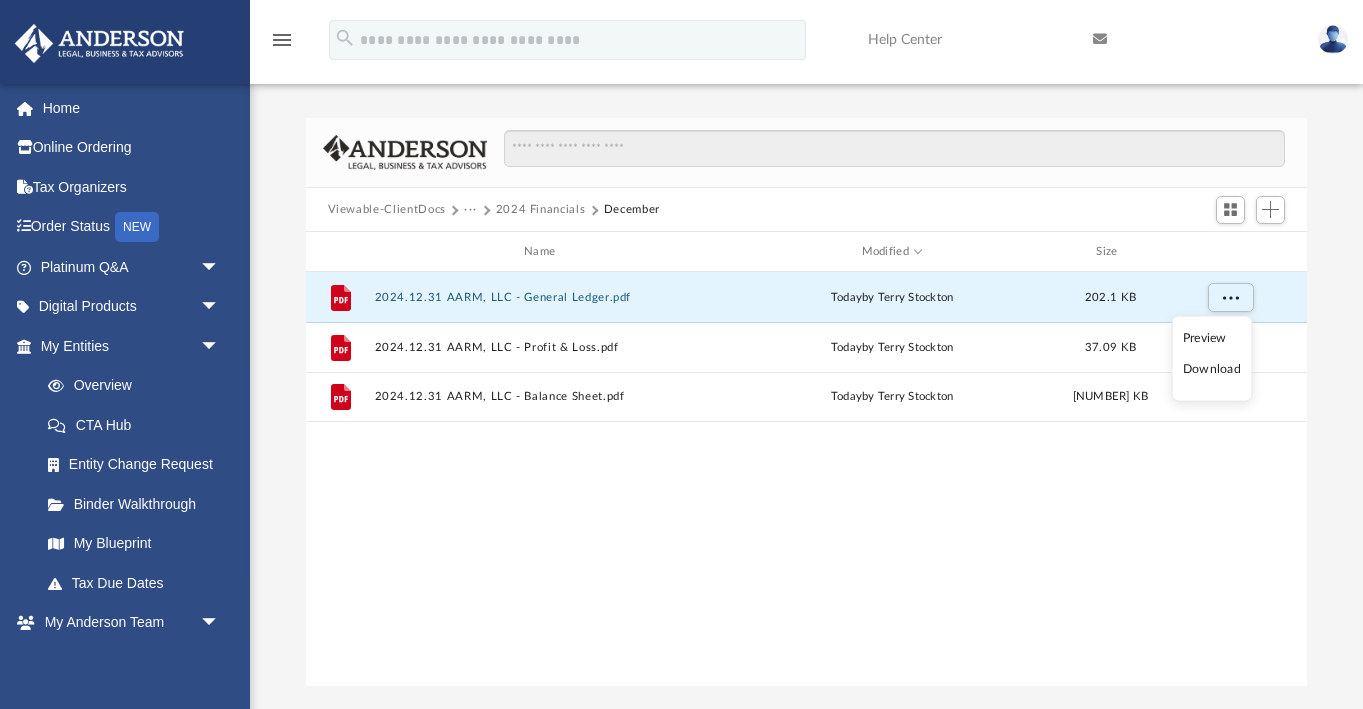 click on "Preview" at bounding box center [1212, 337] 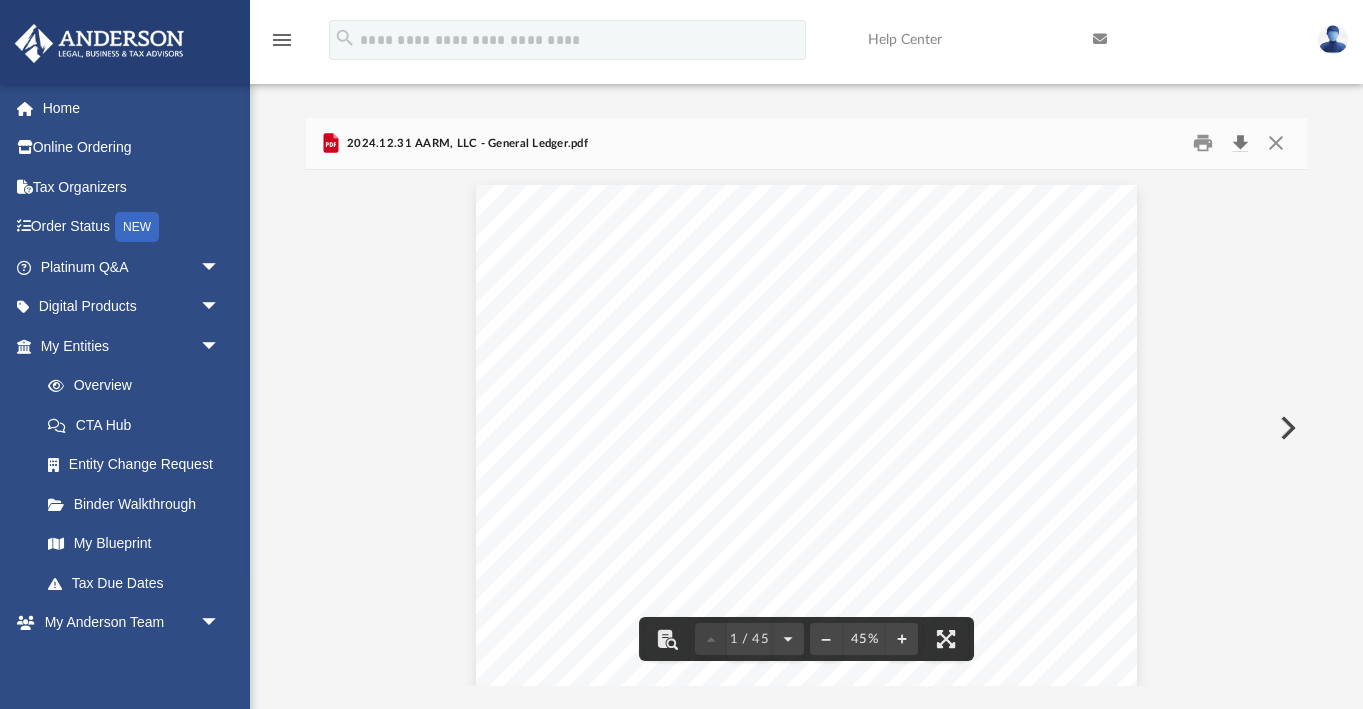 click at bounding box center [1240, 143] 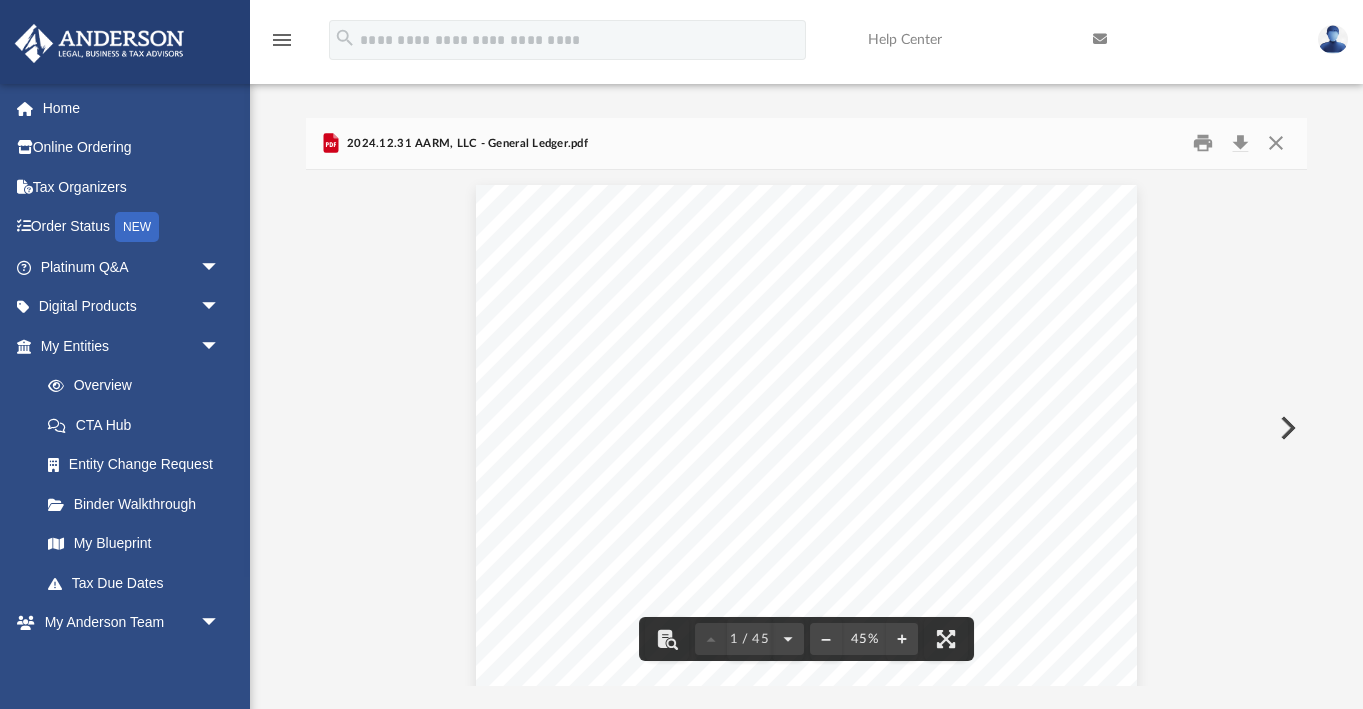 click on "Cash Basis Friday, August 8, 2025 01:41 PM GMT-05:00 1/45 DATE TRANSACTION TYPE NUM ADJ NAME MEMO/DESCRIPTION SPLIT AMOUNT BALANCE Checking The Peoples Bank # 6514 07/02/2024 Expense No The Peoples Bank START DEPOSIT ACCOUNT-MOBILE TRANSFER FROM CHK 6677 TO CHK 6514 6852178 Checking The Peoples Bank # 6677 500.00 500.00 07/03/2024 Expense No The Peoples Bank Bank Fees -71.15" at bounding box center [806, 402] 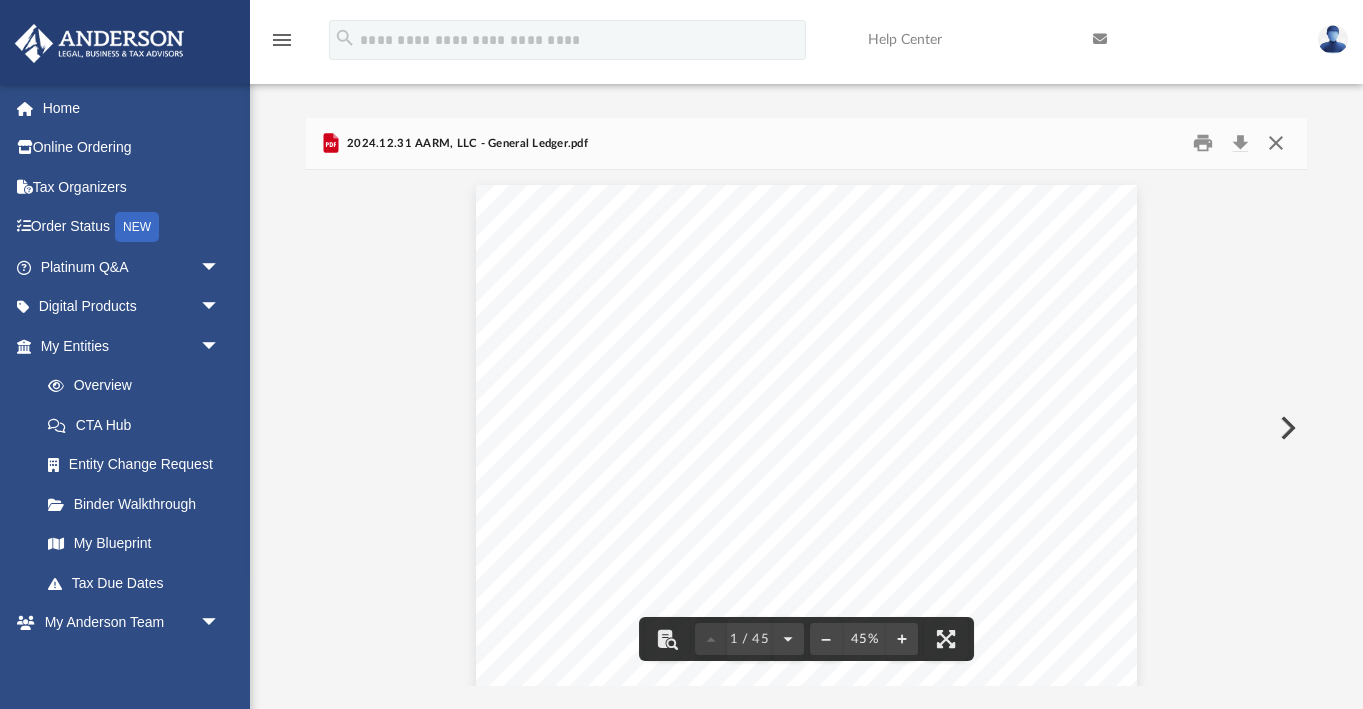 click at bounding box center [1276, 143] 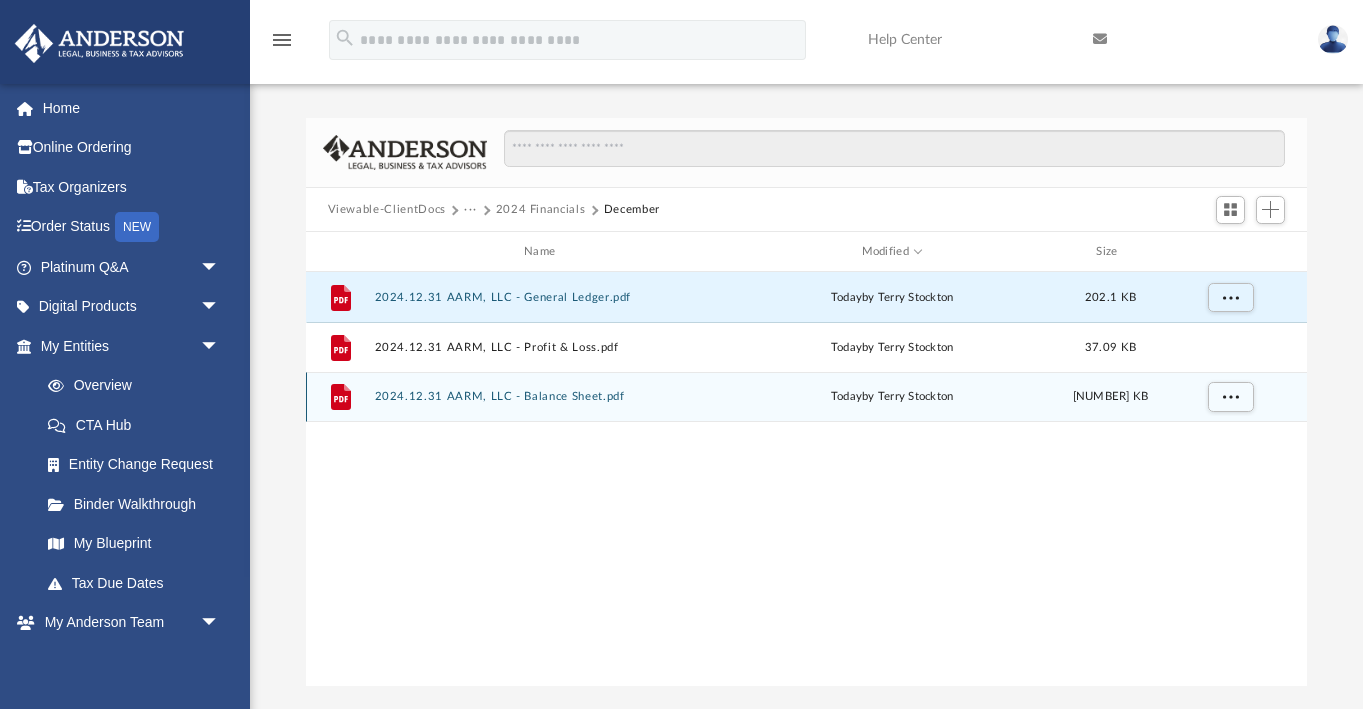 click on "2024.12.31 AARM, LLC - Balance Sheet.pdf" at bounding box center [543, 396] 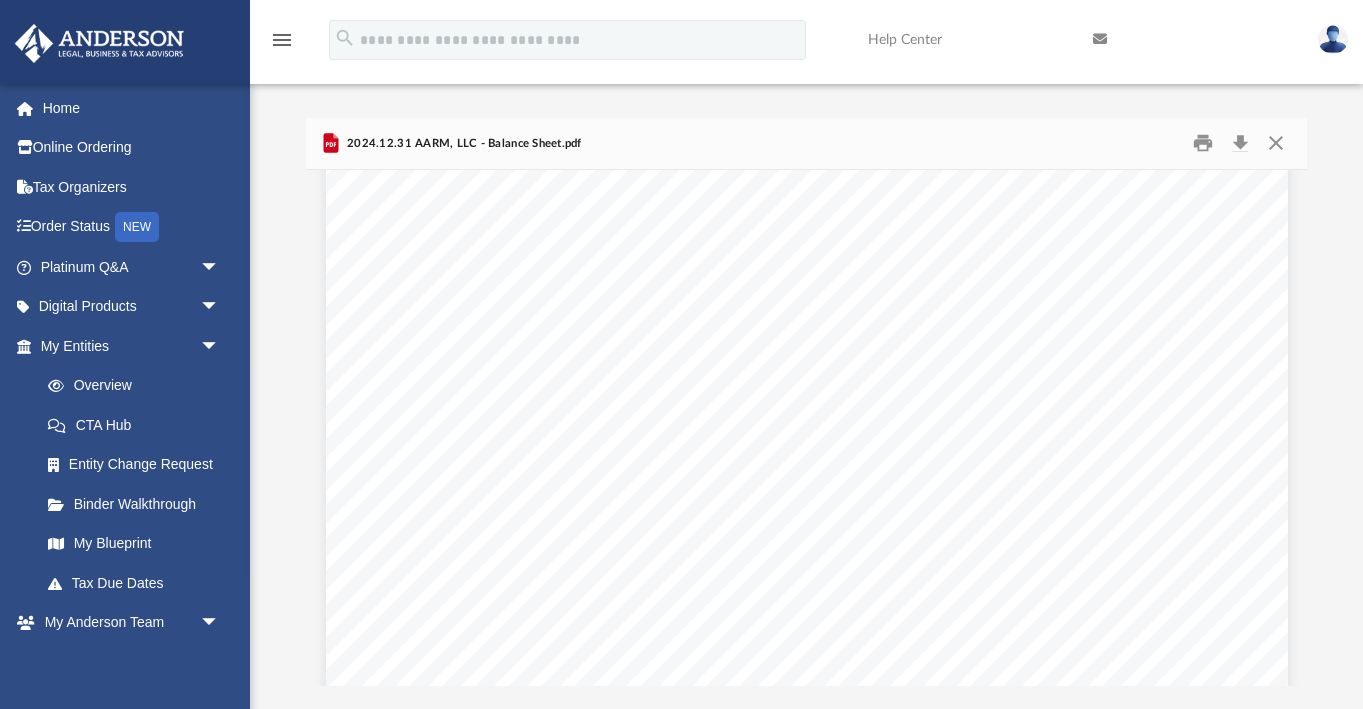 scroll, scrollTop: 1448, scrollLeft: 0, axis: vertical 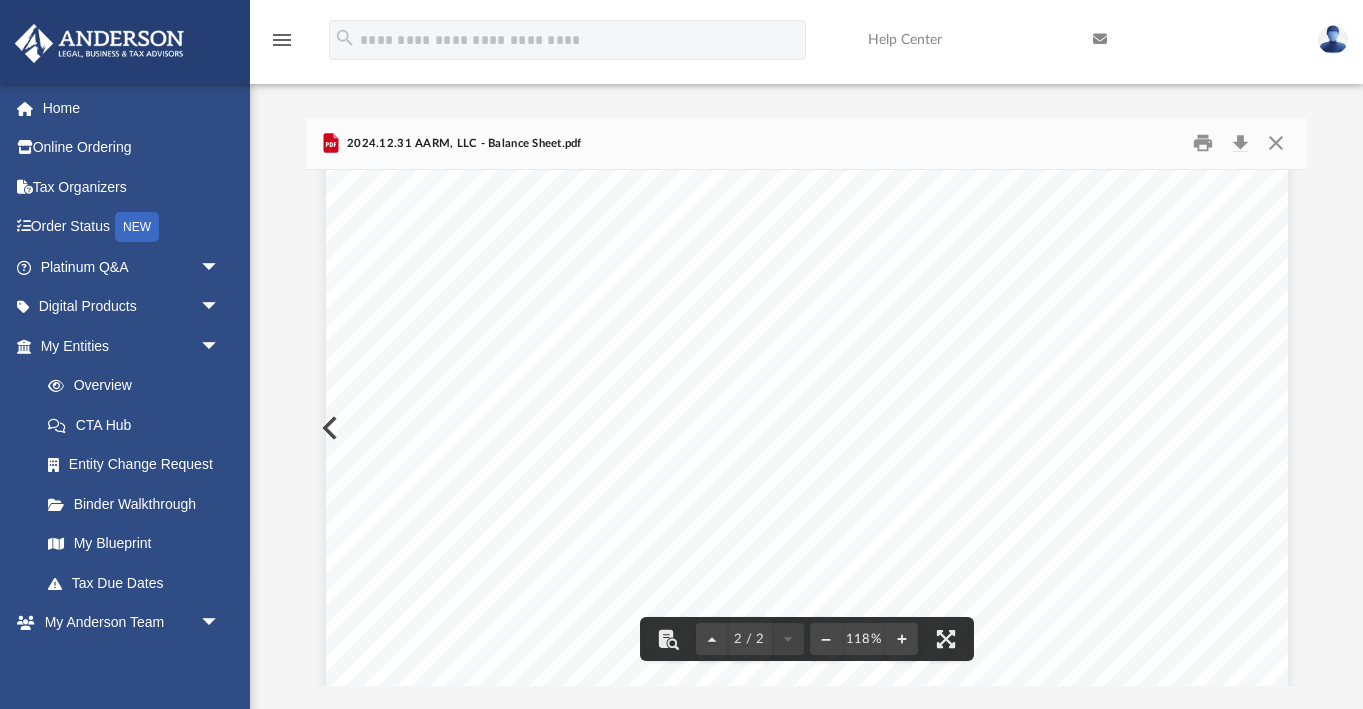 click on "AARM LLC. Balance Sheet As of December 31, 2024 Cash Basis Friday, August 8, 2025 01:38 PM GMT-05:00 2/2 TOTAL Owner equity - JWN 18,346.00 Owner Distribution - JWN -22,180.43 Owner Investment - JWN 4,973.35 Total Owner equity - JWN 1,138.92 Owner's Equity 480,755.58 Retained Earnings 0.00 Net Income 108,517.27 Total Equity $563,466.46 TOTAL LIABILITIES AND EQUITY $688,782.00" at bounding box center [807, 634] 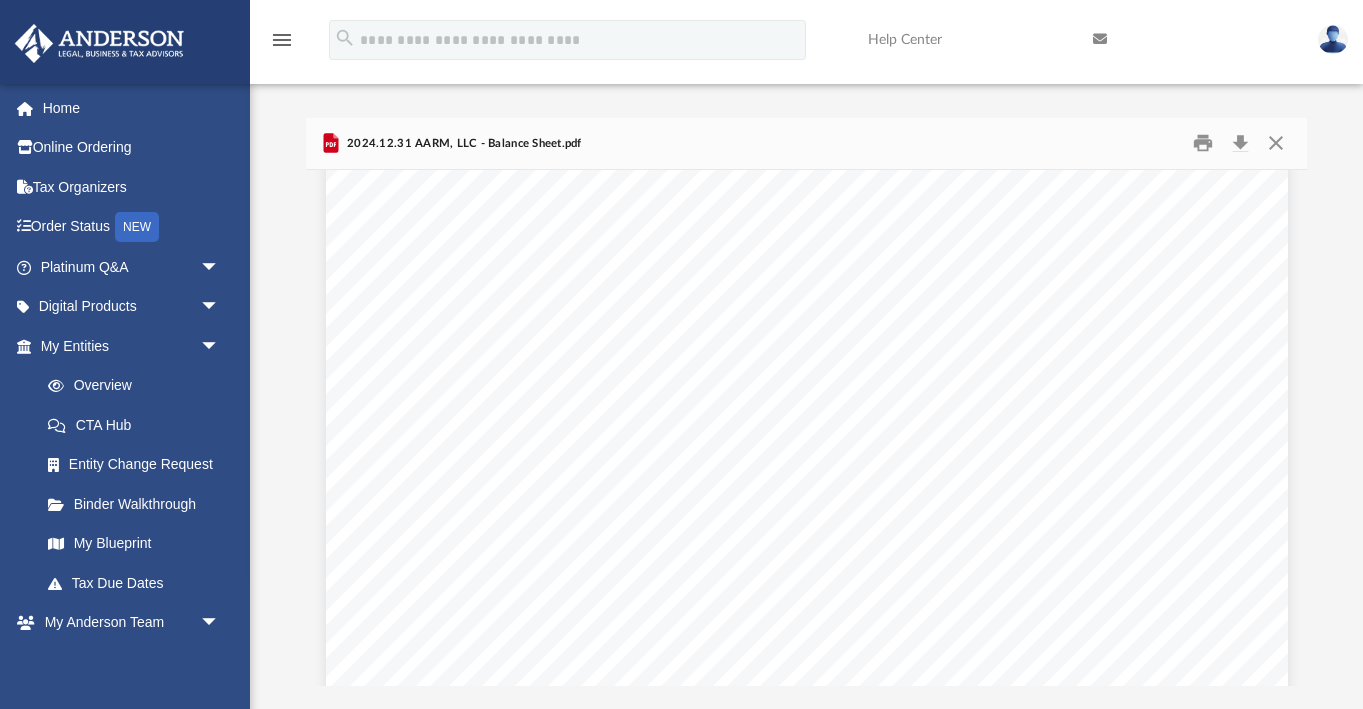scroll, scrollTop: 0, scrollLeft: 0, axis: both 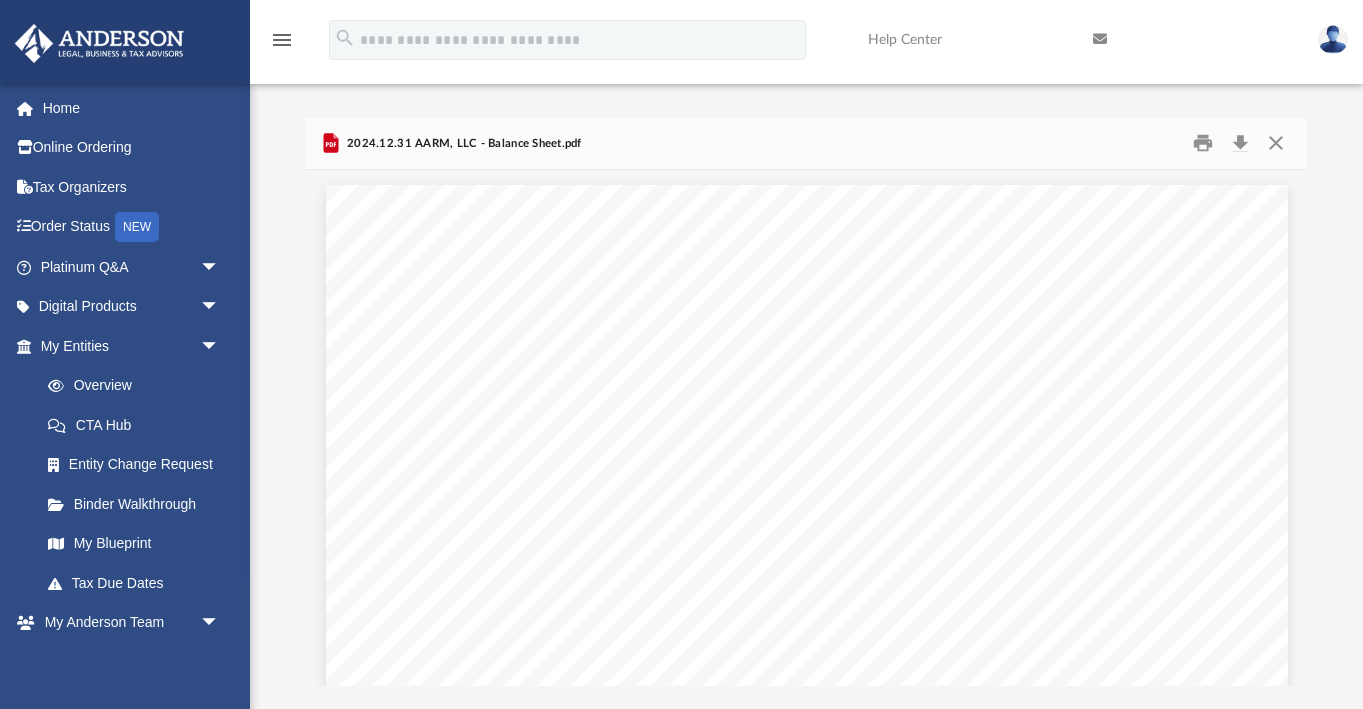 click on "AARM LLC. Balance Sheet As of December 31, 2024 Cash Basis Friday, August 8, 2025 01:38 PM GMT-05:00 1/2 TOTAL ASSETS Current Assets Bank Accounts Checking The Peoples Bank # 6514 50.02 Checking The Peoples Bank # 6677 11,016.72 Total Bank Accounts $11,066.74 Total Current Assets $11,066.74 Fixed Assets 1401 E. 6th Street Accum Deprec - 1401 E. 6th Street -231,555.00 Building - 1401 E. 6th Street 559,770.00 Fixtures - 1401 E. 6th St. 37,728.00 Improvements - 1401 E. 6th Street 198,205.26 Land - 1401 E. 6th St. 92,911.00 Total 1401 E. 6th Street 657,059.26 StartUp Costs 43,741.00 Accumulated Amortization -23,085.00 Total StartUp Costs 20,656.00 Total Fixed Assets $677,715.26 TOTAL ASSETS $688,782.00 LIABILITIES AND EQUITY Liabilities Current Liabilities Credit Cards Home Depot Consumer 7926 15,454.62 Total Credit Cards $15,454.62 Other Current Liabilities EIDL LOAN 88,626.00 Payroll Liabilities 0.00 KS Unemployment Tax -56.08 Total Payroll Liabilities -56.08" at bounding box center [807, 807] 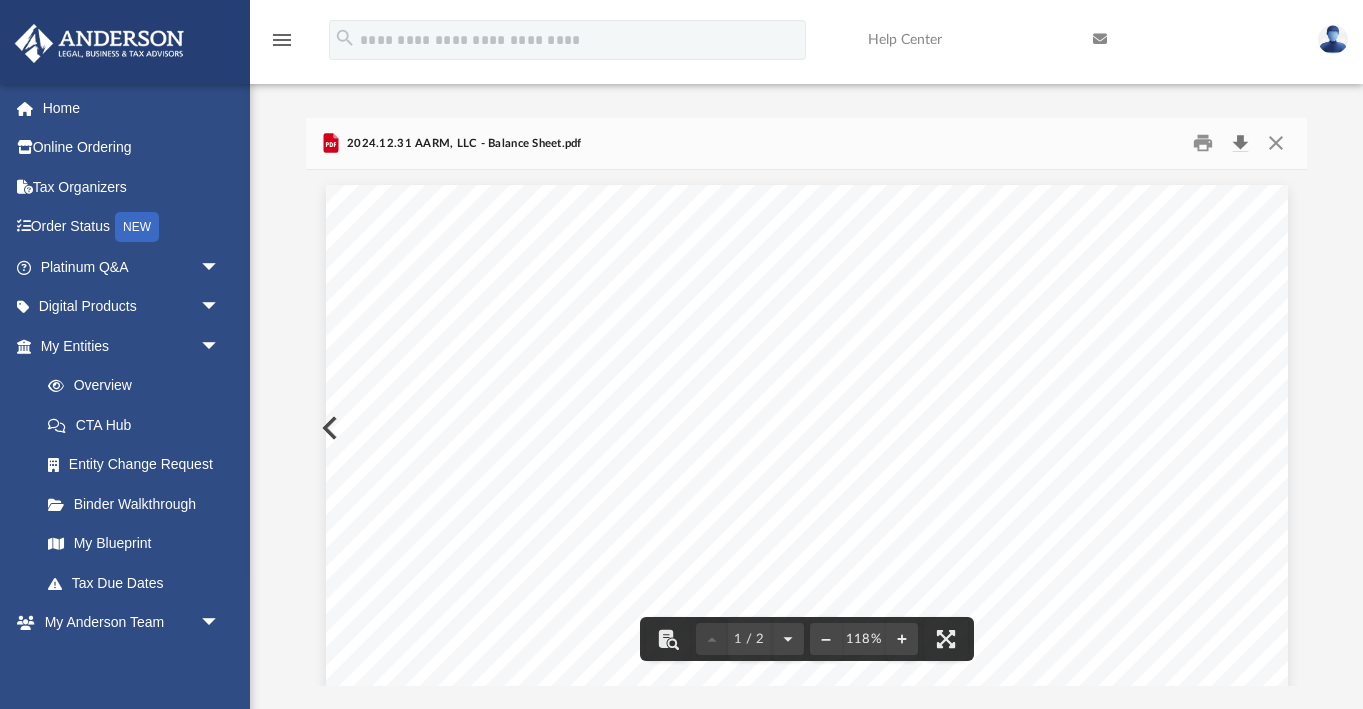 click at bounding box center (1240, 143) 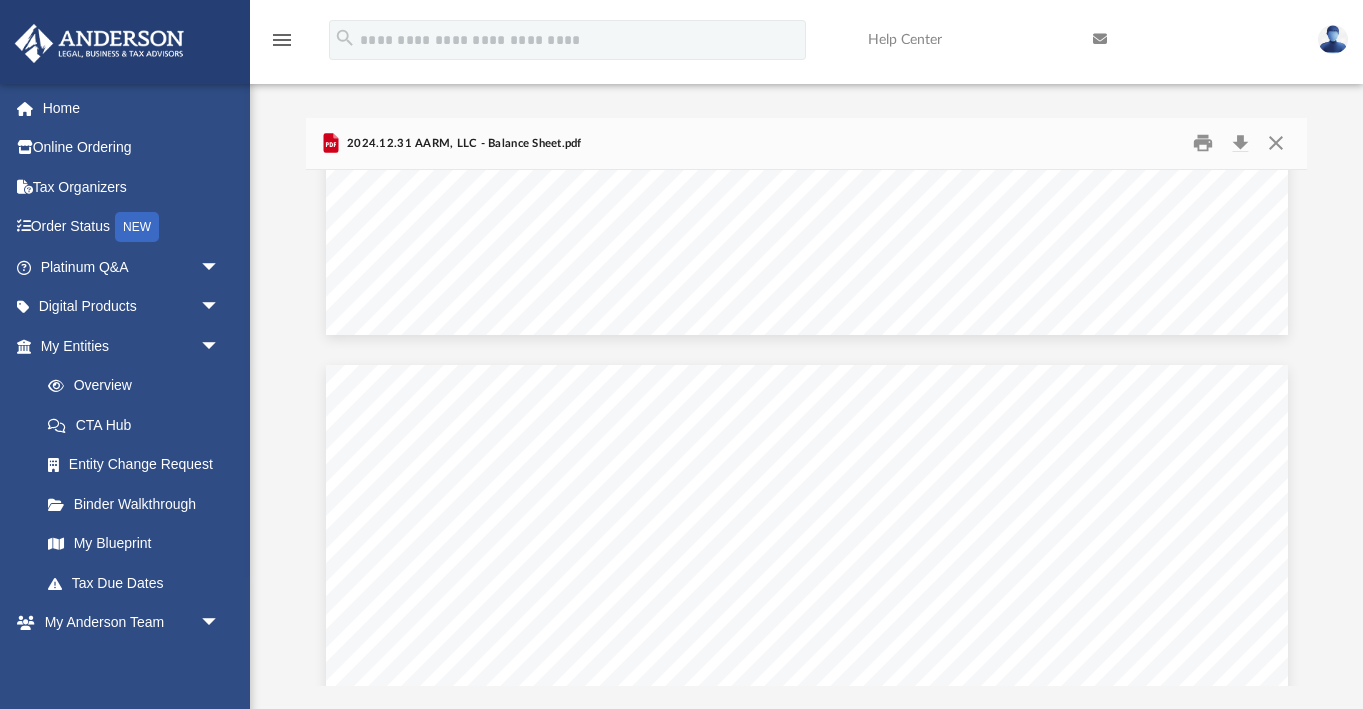 scroll, scrollTop: 1107, scrollLeft: 0, axis: vertical 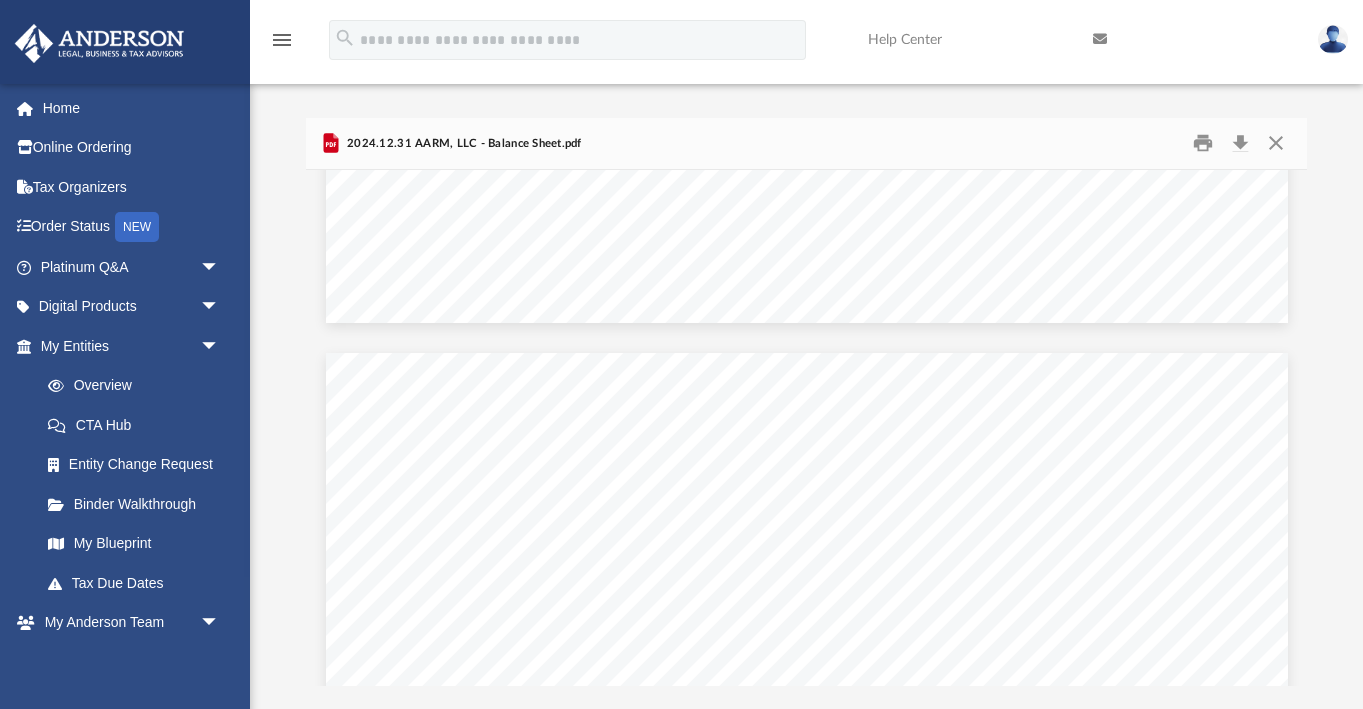 click on "AARM LLC. Balance Sheet As of December 31, 2024 Cash Basis Friday, August 8, 2025 01:38 PM GMT-05:00 2/2 TOTAL Owner equity - JWN 18,346.00 Owner Distribution - JWN -22,180.43 Owner Investment - JWN 4,973.35 Total Owner equity - JWN 1,138.92 Owner's Equity 480,755.58 Retained Earnings 0.00 Net Income 108,517.27 Total Equity $563,466.46 TOTAL LIABILITIES AND EQUITY $688,782.00" at bounding box center [807, 975] 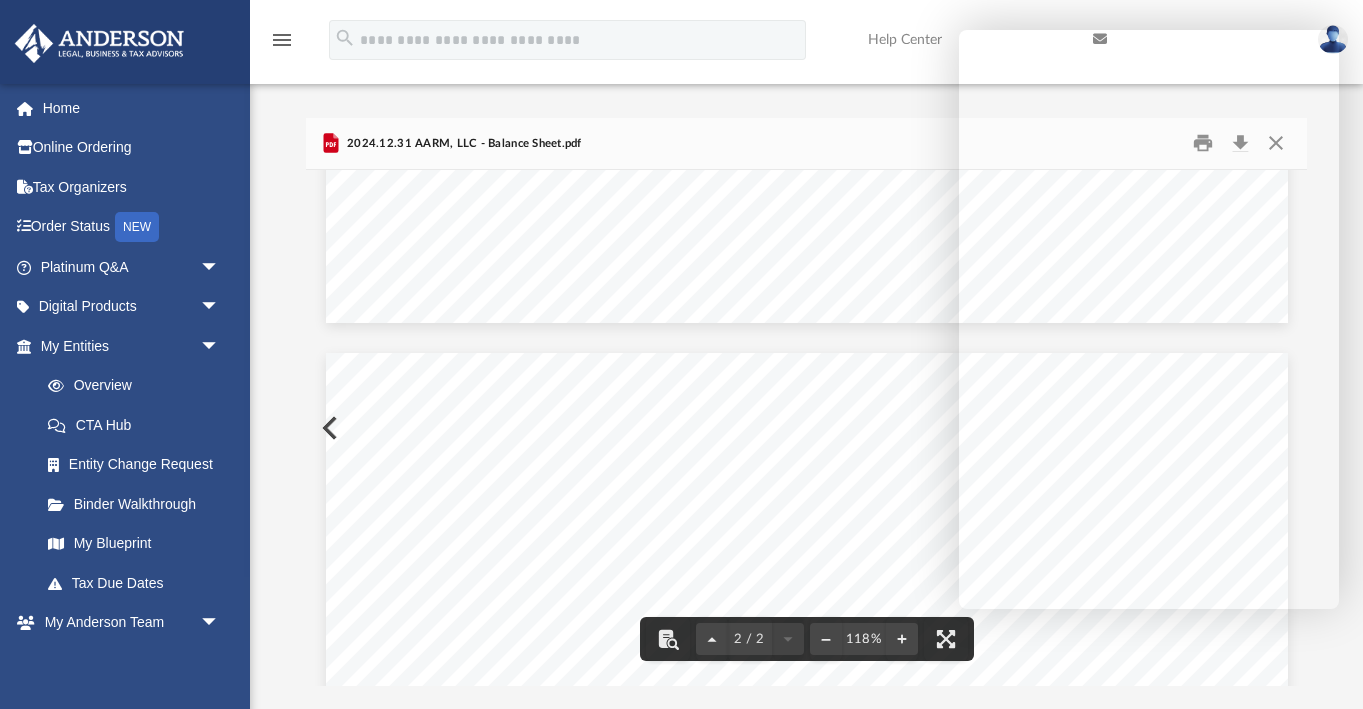 click on "Difficulty viewing your box folder? You can also access your account directly on  box.com  outside of the portal.  No Client Folder Found - Please contact   your team   for assistance.  Viewable-ClientDocs ··· 2024 Financials December Name   Modified   Size   File 2024.12.31 AARM, LLC - General Ledger.pdf today  by [FIRST] [LAST] 202.1 KB File 2024.12.31 AARM, LLC - Profit & Loss.pdf today  by [FIRST] [LAST] 37.09 KB File 2024.12.31 AARM, LLC - Balance Sheet.pdf today  by [FIRST] [LAST] 37.24 KB 2024.12.31 AARM, LLC - Balance Sheet.pdf AARM LLC. Balance Sheet As of December 31, 2024 Cash Basis Friday, August 8, 2025 01:38 PM GMT-05:00   1/2 TOTAL ASSETS Current Assets Bank Accounts Checking The Peoples Bank # [NUMBER]   50.02 Checking The Peoples Bank # [NUMBER]   11,016.72 Total Bank Accounts   $[AMOUNT] Total Current Assets   $[AMOUNT] Fixed Assets [NUMBER] E. [STREET] Accum Deprec - [NUMBER] E. [STREET]   -231,555.00 Building - [NUMBER] E. [STREET]   559,770.00 Fixtures - [NUMBER] E. [STREET]" at bounding box center (806, 381) 